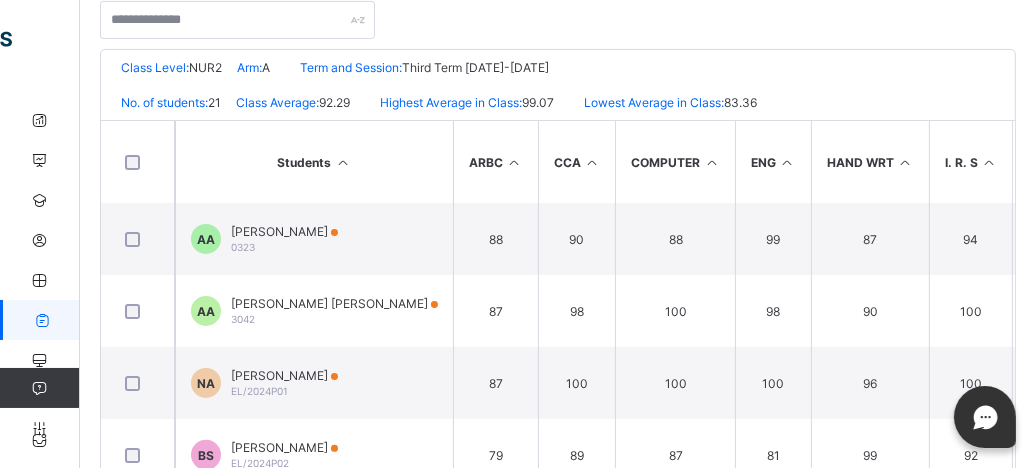 scroll, scrollTop: 418, scrollLeft: 0, axis: vertical 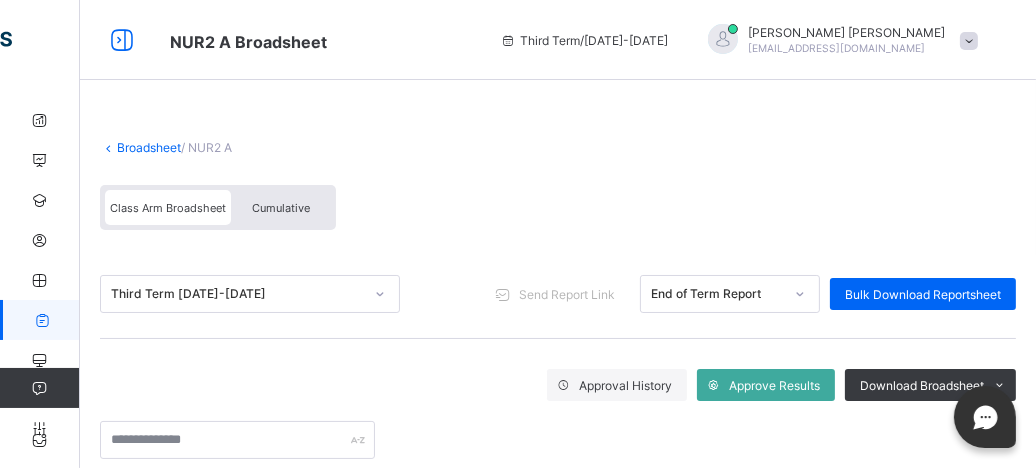 click on "Cumulative" at bounding box center [281, 207] 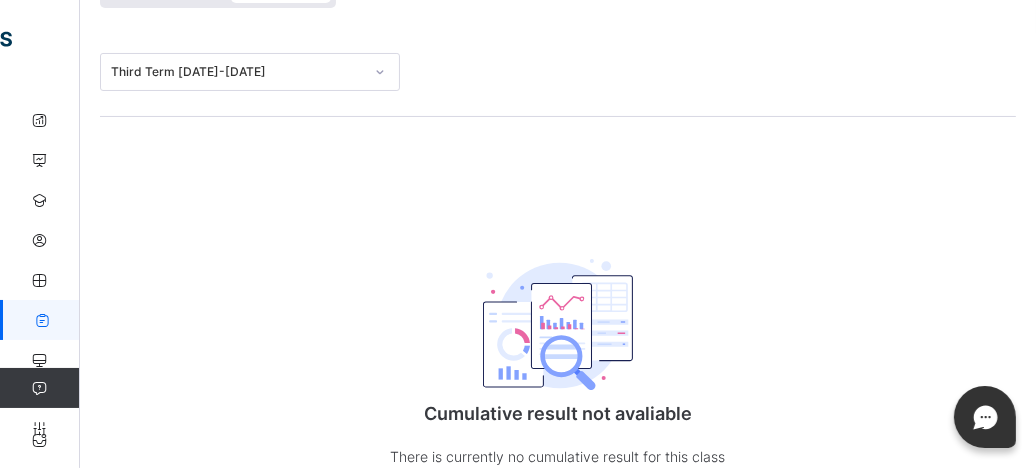scroll, scrollTop: 0, scrollLeft: 0, axis: both 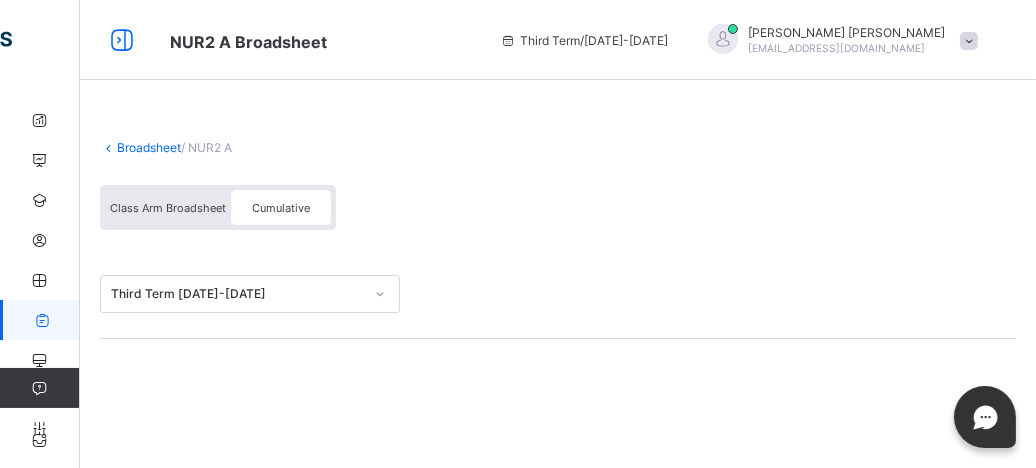 click on "Broadsheet" at bounding box center [149, 147] 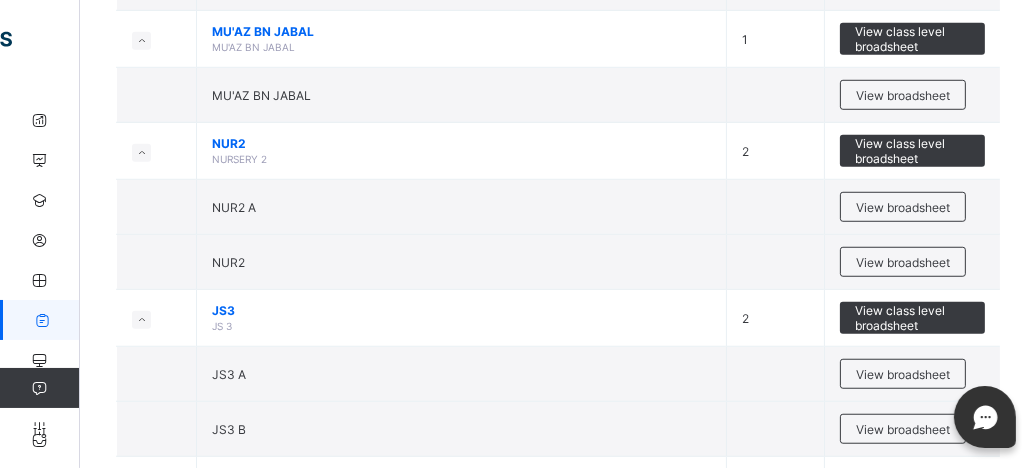 scroll, scrollTop: 1346, scrollLeft: 0, axis: vertical 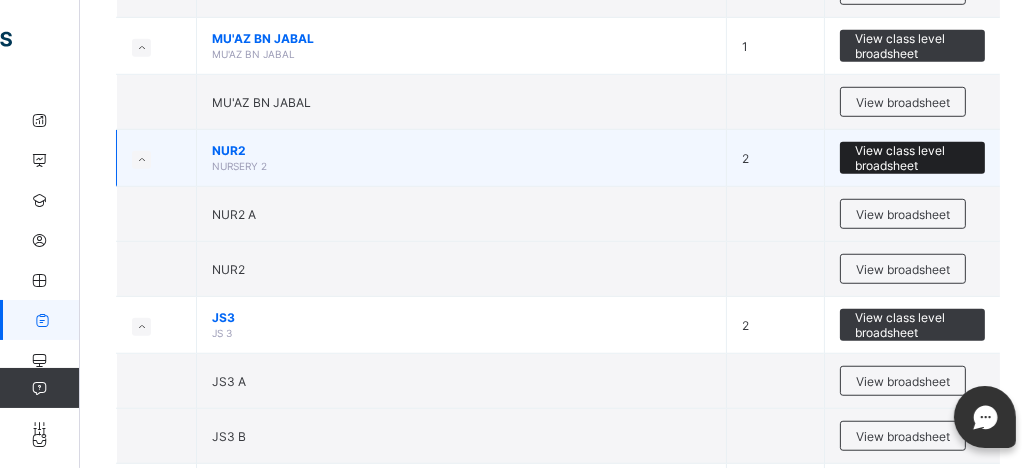 click on "View class level broadsheet" at bounding box center (912, 158) 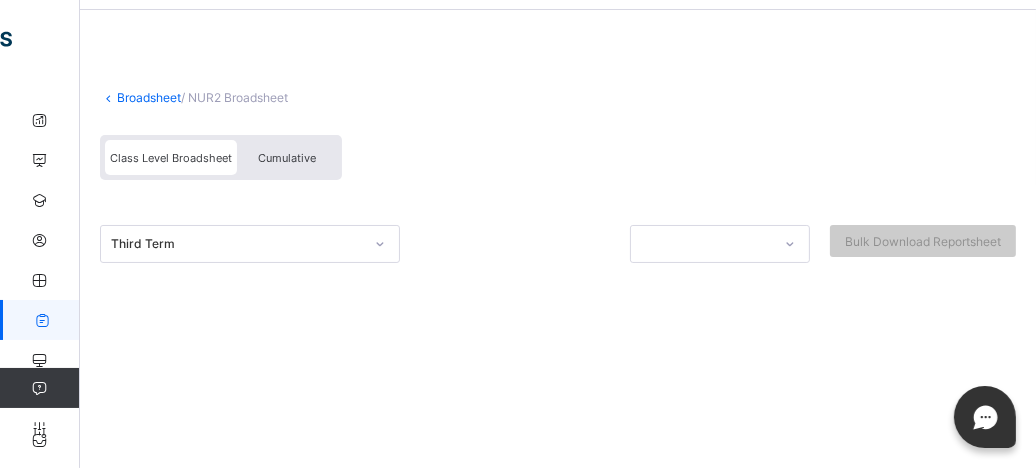 scroll, scrollTop: 0, scrollLeft: 0, axis: both 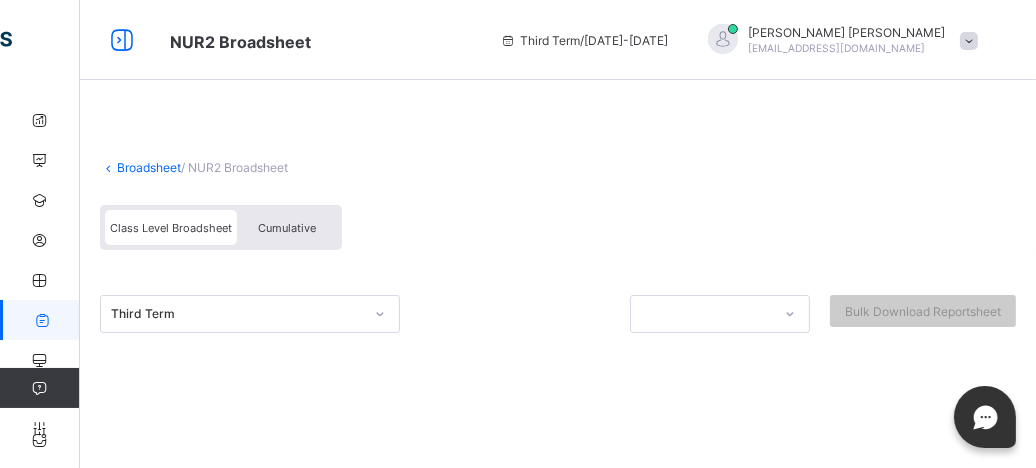 click on "Cumulative" at bounding box center [287, 228] 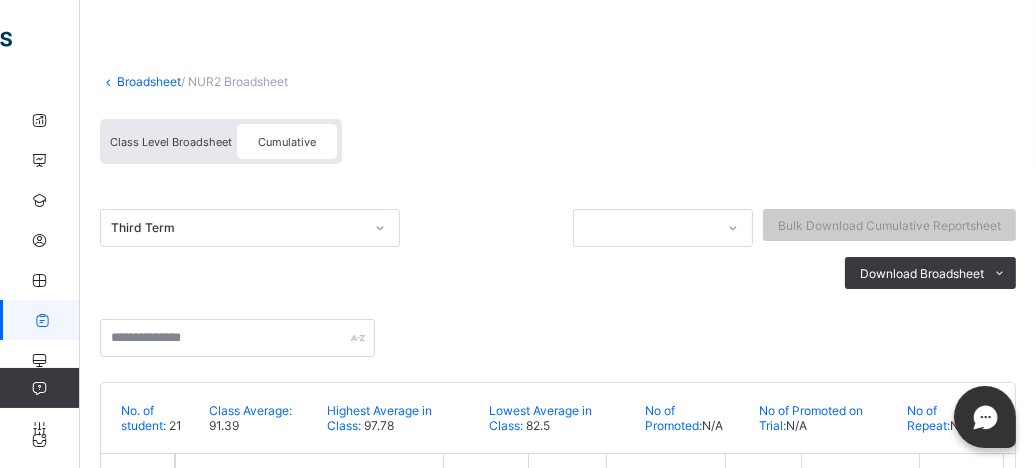 scroll, scrollTop: 0, scrollLeft: 0, axis: both 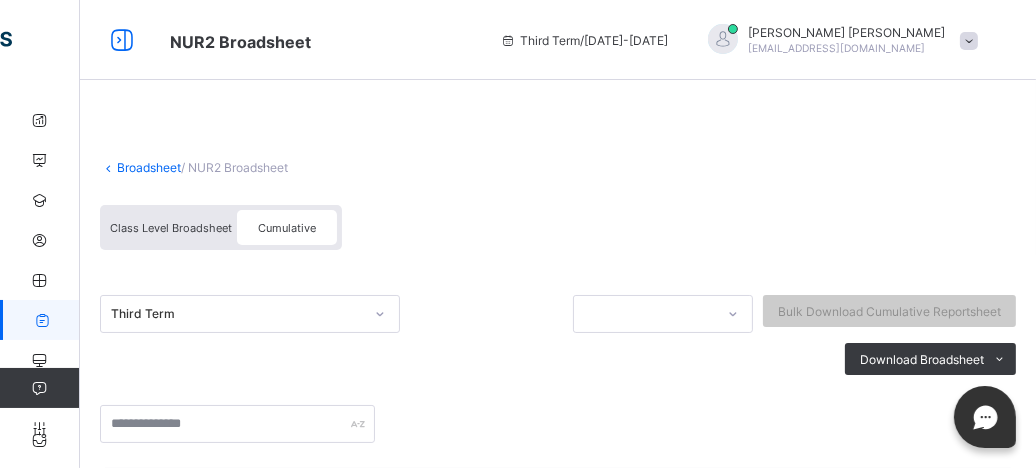 click on "Cumulative" at bounding box center [287, 228] 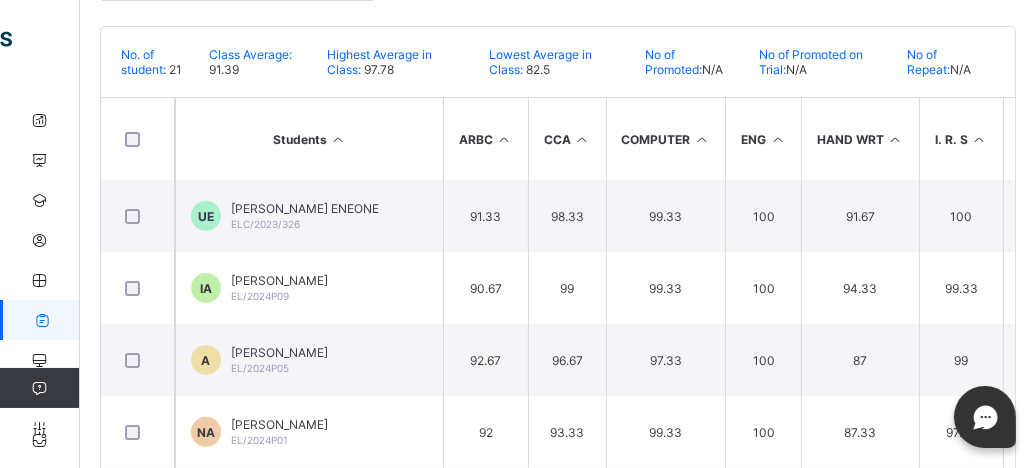 scroll, scrollTop: 451, scrollLeft: 0, axis: vertical 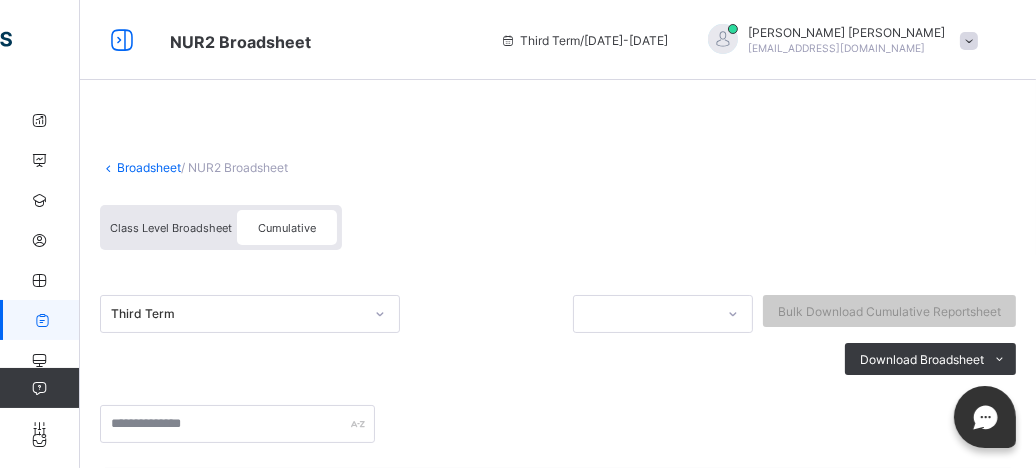click on "Class Level Broadsheet" at bounding box center (171, 228) 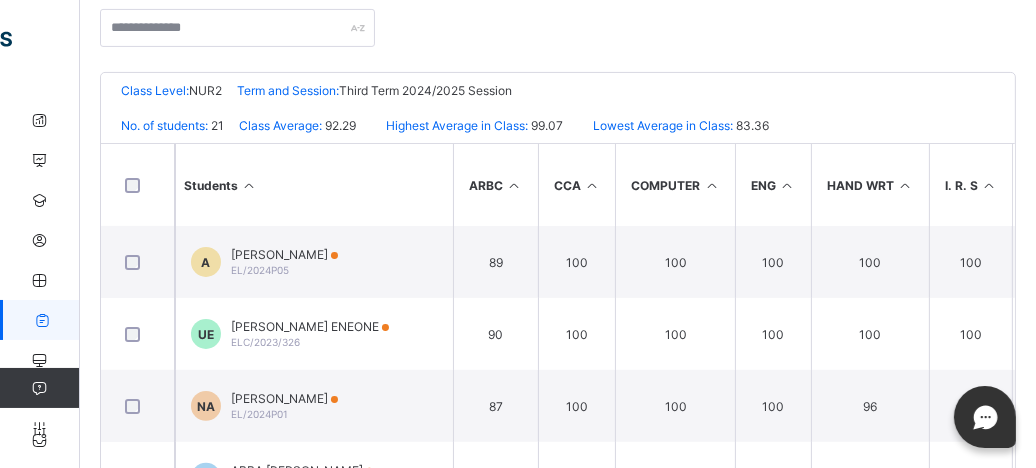 scroll, scrollTop: 432, scrollLeft: 0, axis: vertical 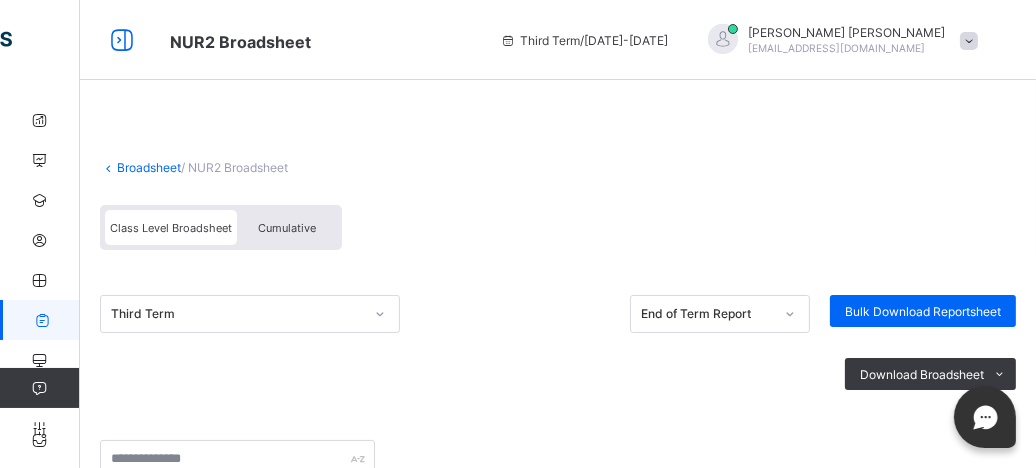 click on "Broadsheet" at bounding box center (149, 167) 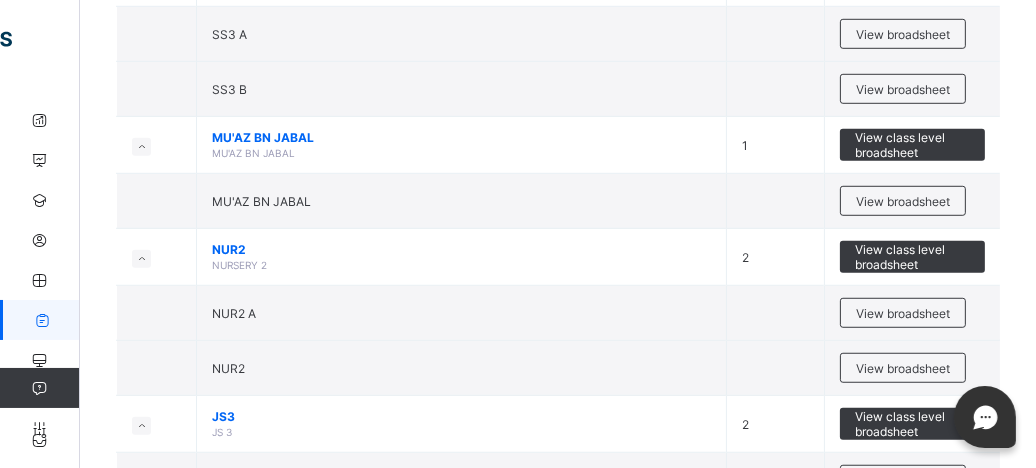 scroll, scrollTop: 1292, scrollLeft: 0, axis: vertical 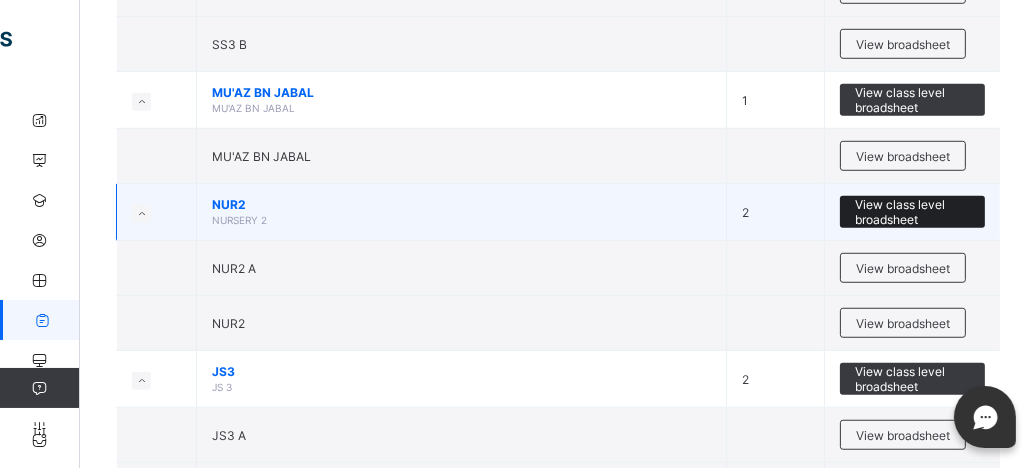 click on "View class level broadsheet" at bounding box center [912, 212] 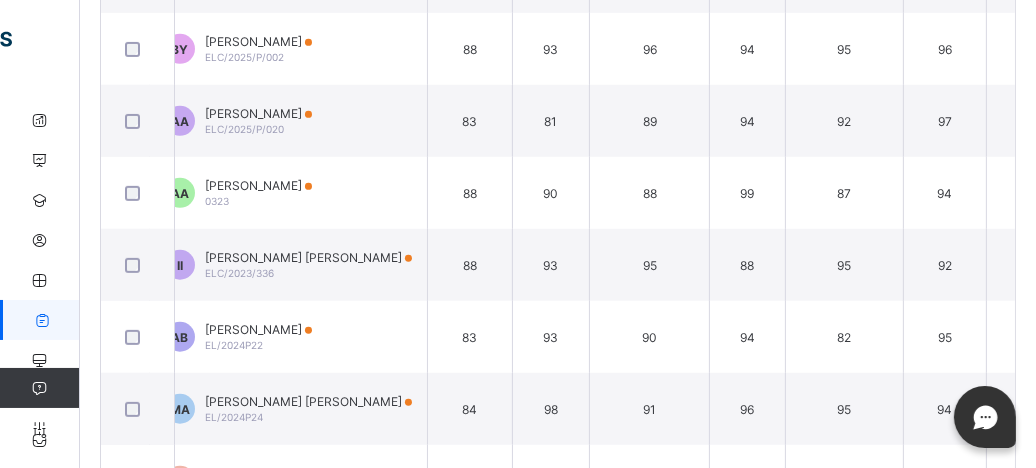 scroll, scrollTop: 0, scrollLeft: 32, axis: horizontal 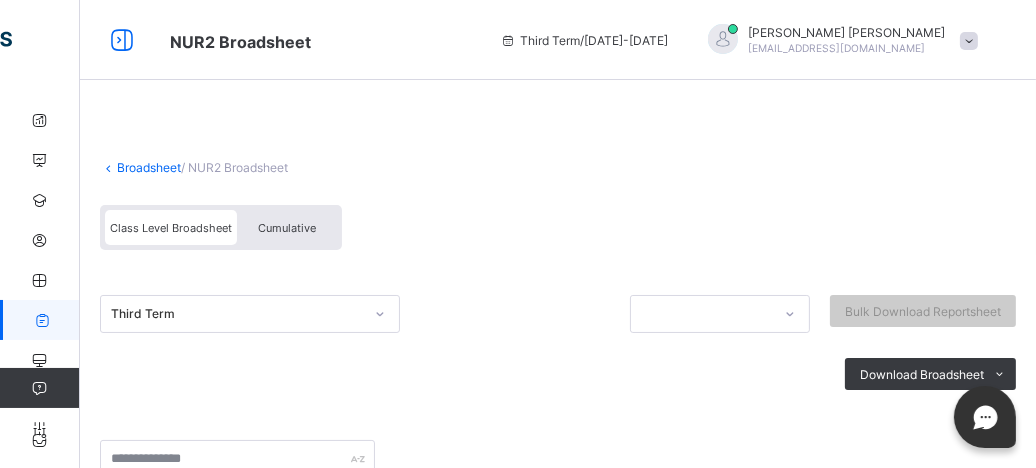 click on "Cumulative" at bounding box center [287, 227] 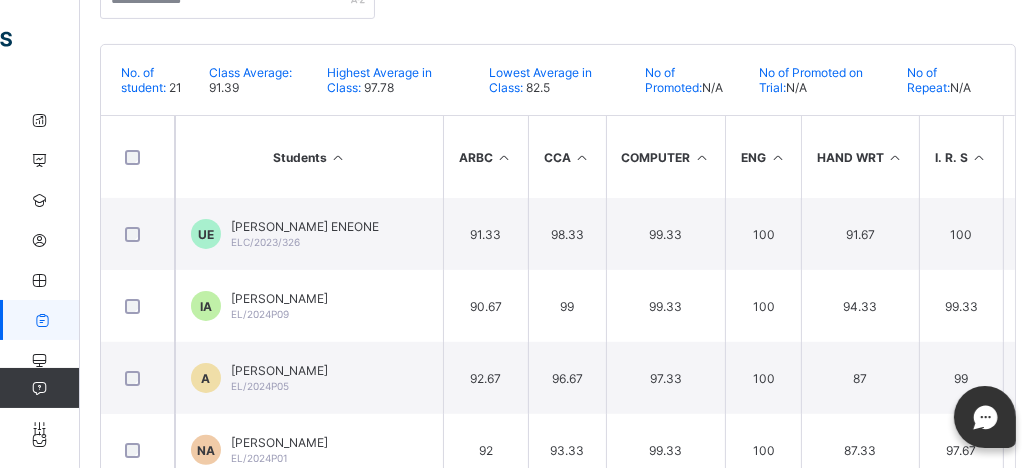 scroll, scrollTop: 416, scrollLeft: 0, axis: vertical 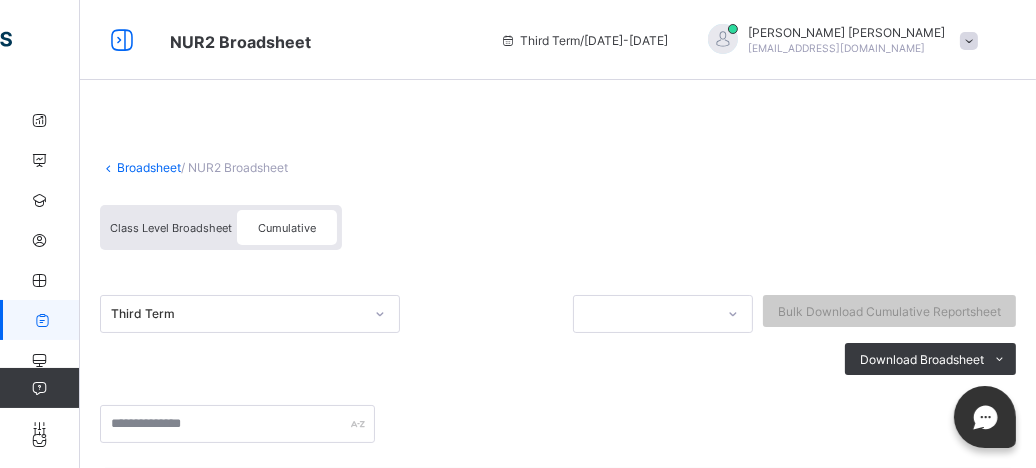 click on "Broadsheet" at bounding box center [149, 167] 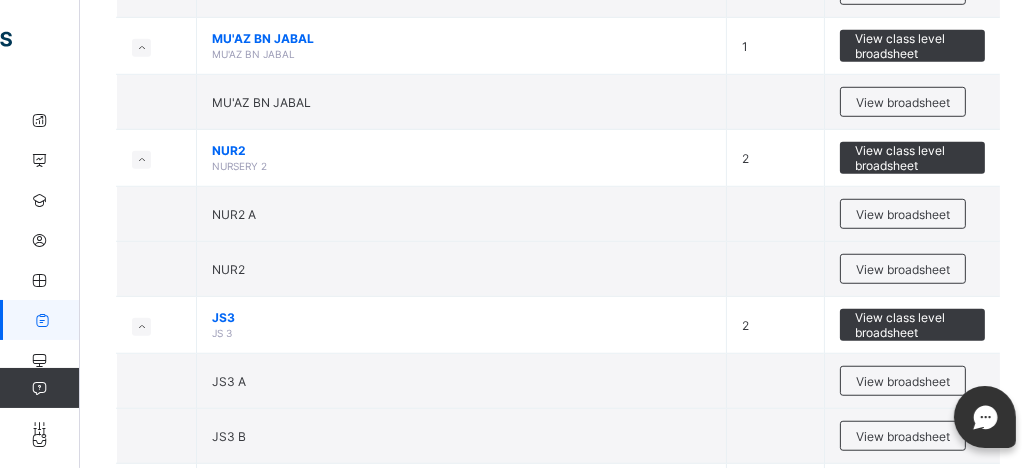 scroll, scrollTop: 1335, scrollLeft: 0, axis: vertical 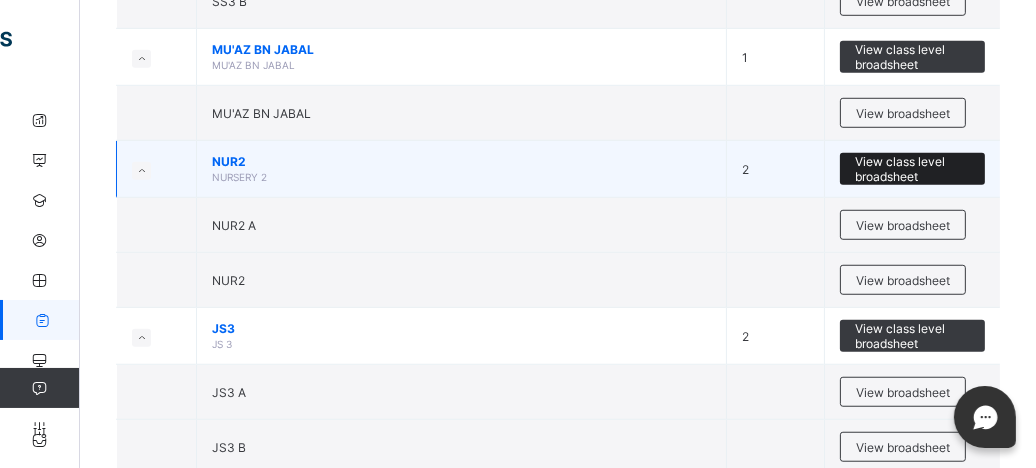click on "View class level broadsheet" at bounding box center [912, 169] 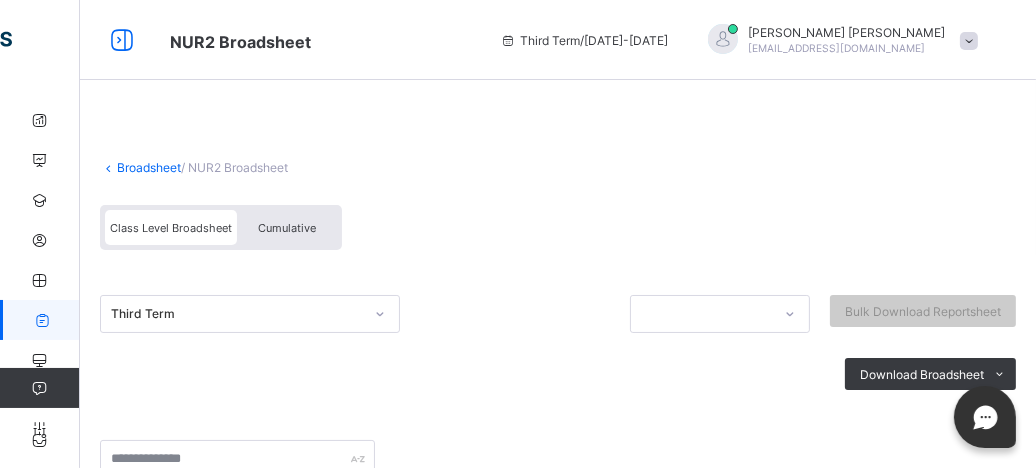 scroll, scrollTop: 0, scrollLeft: 0, axis: both 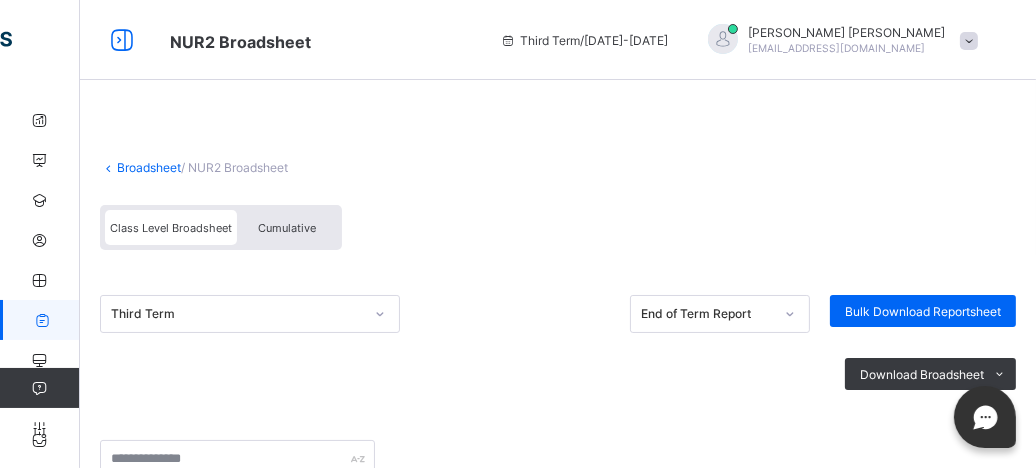 click on "Broadsheet" at bounding box center [149, 167] 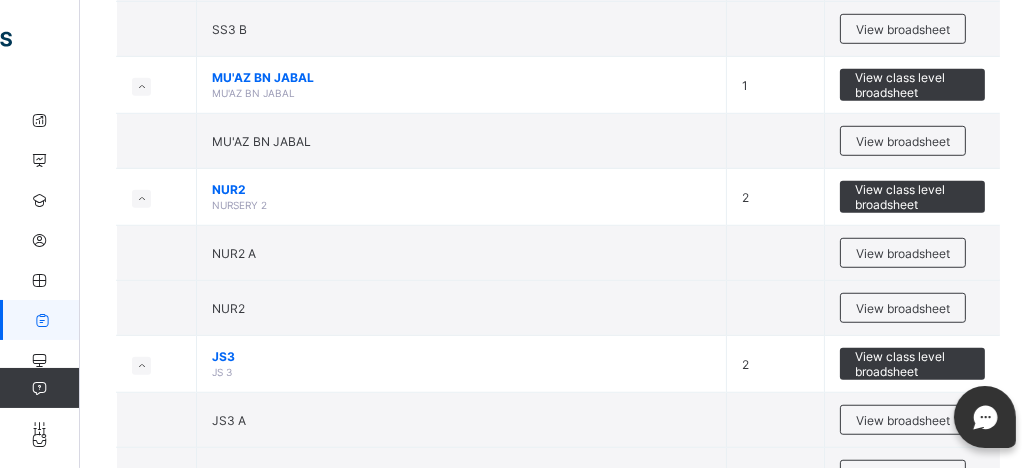 scroll, scrollTop: 1280, scrollLeft: 0, axis: vertical 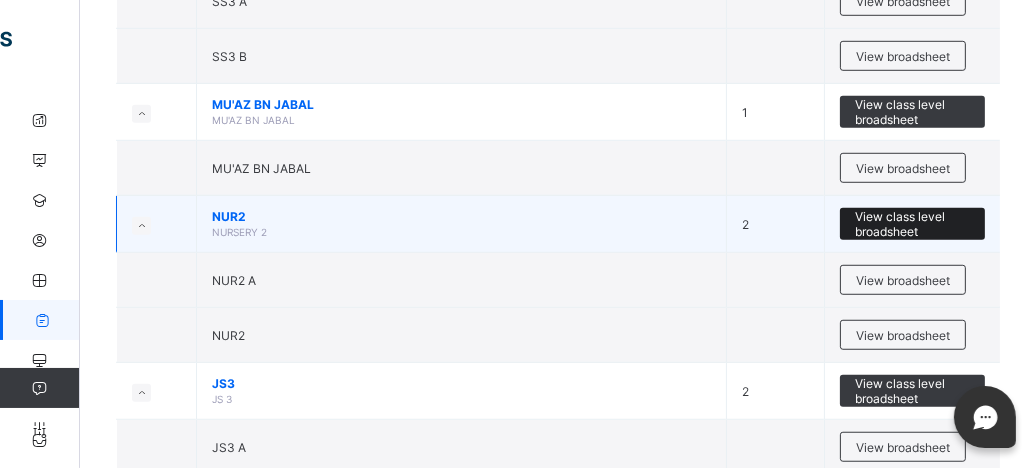 click on "View class level broadsheet" at bounding box center (912, 224) 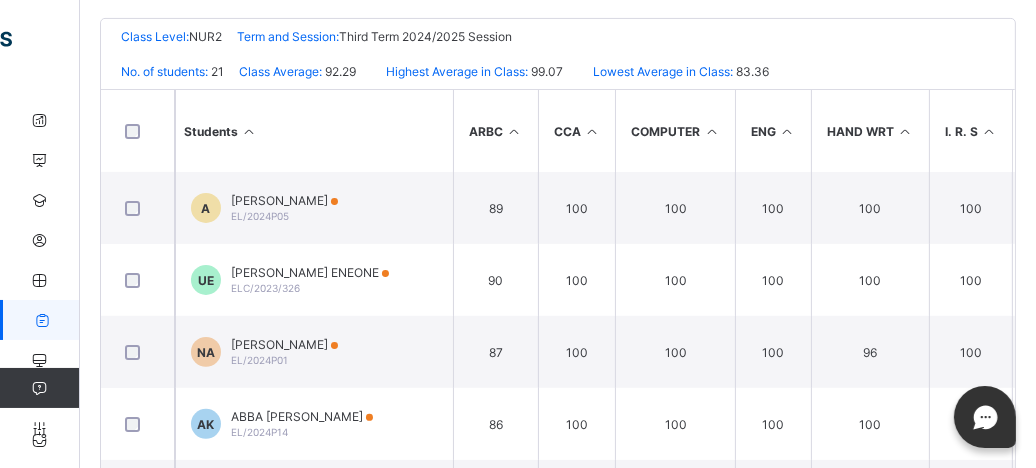 scroll, scrollTop: 466, scrollLeft: 0, axis: vertical 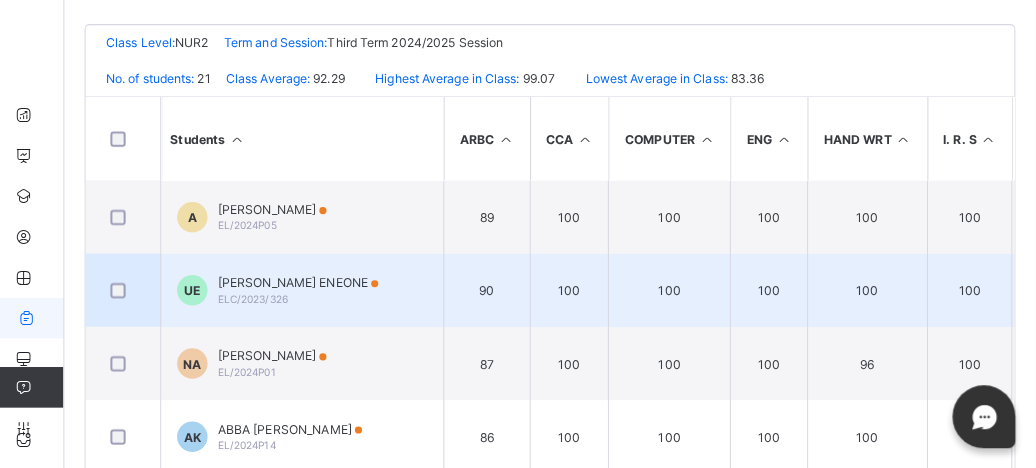 click on "[PERSON_NAME] ENEONE" at bounding box center (310, 285) 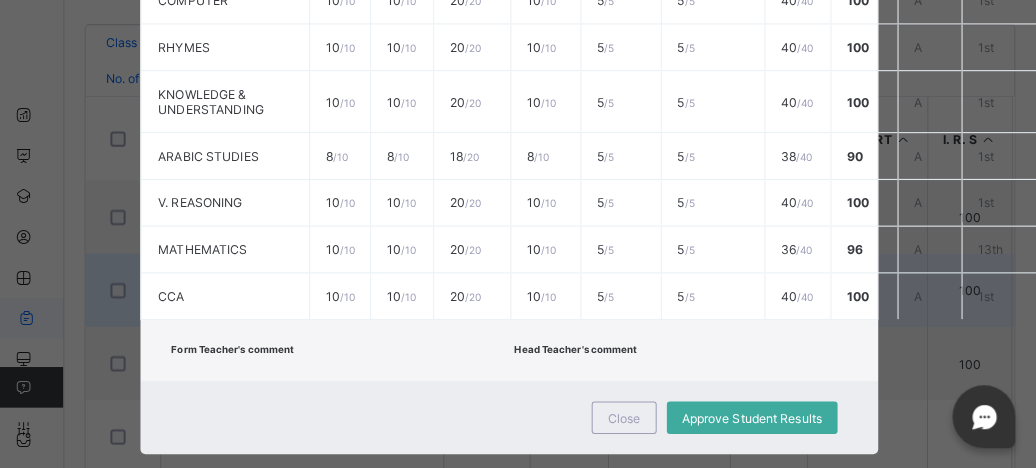 scroll, scrollTop: 921, scrollLeft: 0, axis: vertical 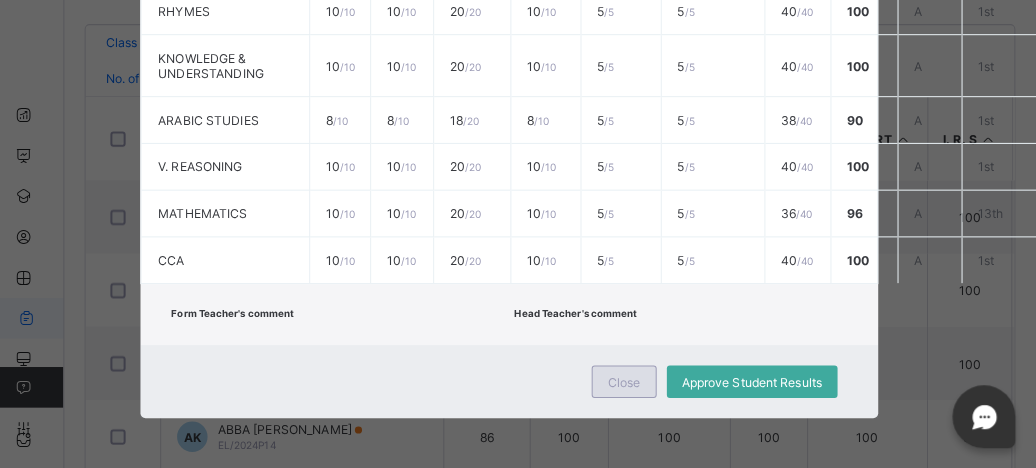 click on "Close" at bounding box center [631, 382] 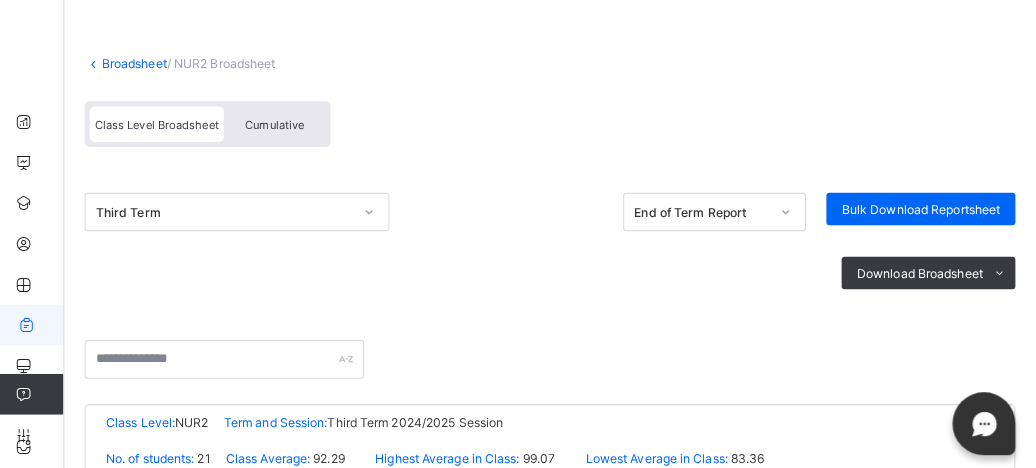 scroll, scrollTop: 0, scrollLeft: 0, axis: both 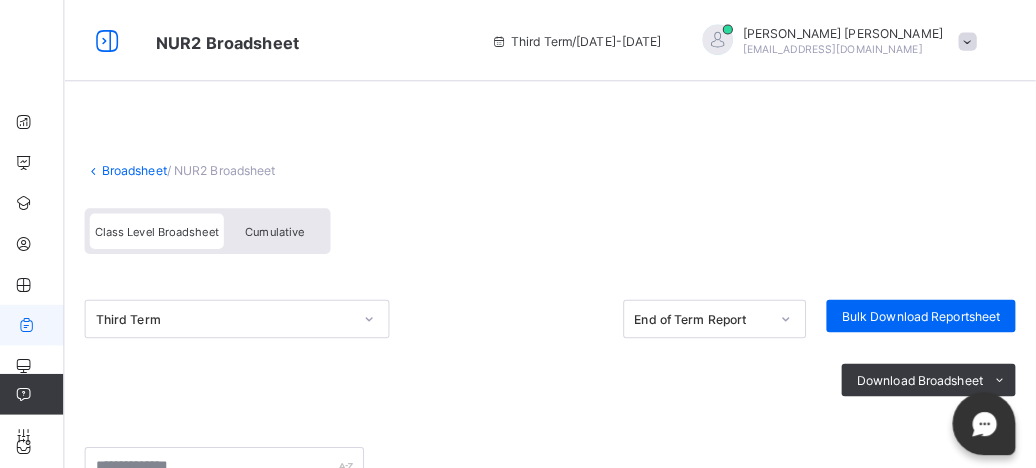 click on "Cumulative" at bounding box center [287, 228] 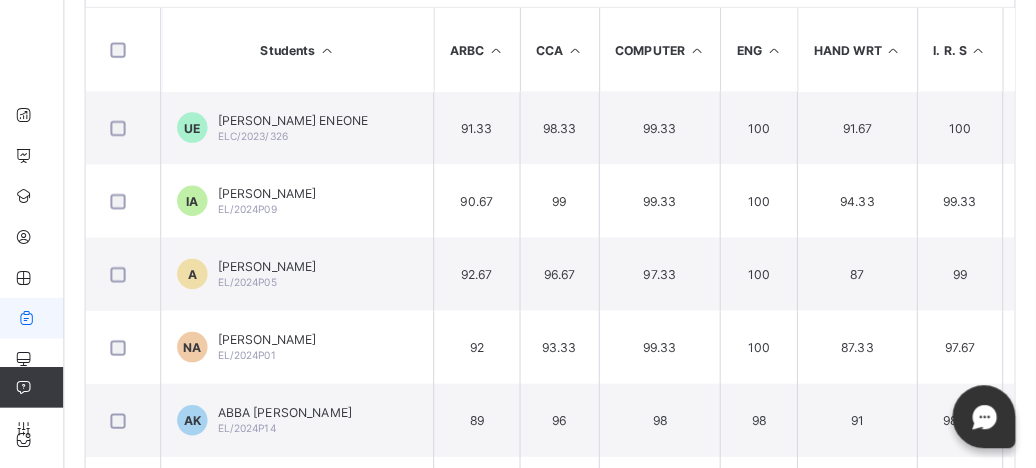 scroll, scrollTop: 528, scrollLeft: 0, axis: vertical 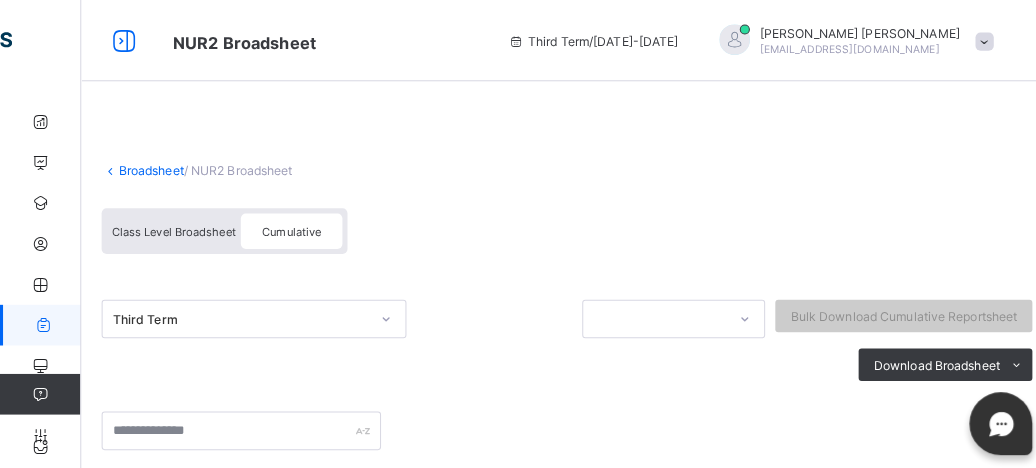 click on "Broadsheet" at bounding box center (149, 167) 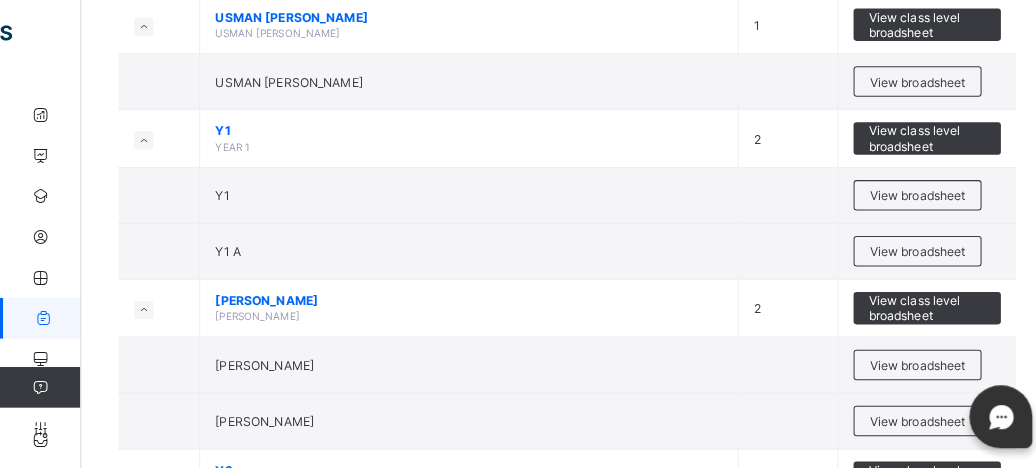 scroll, scrollTop: 1808, scrollLeft: 0, axis: vertical 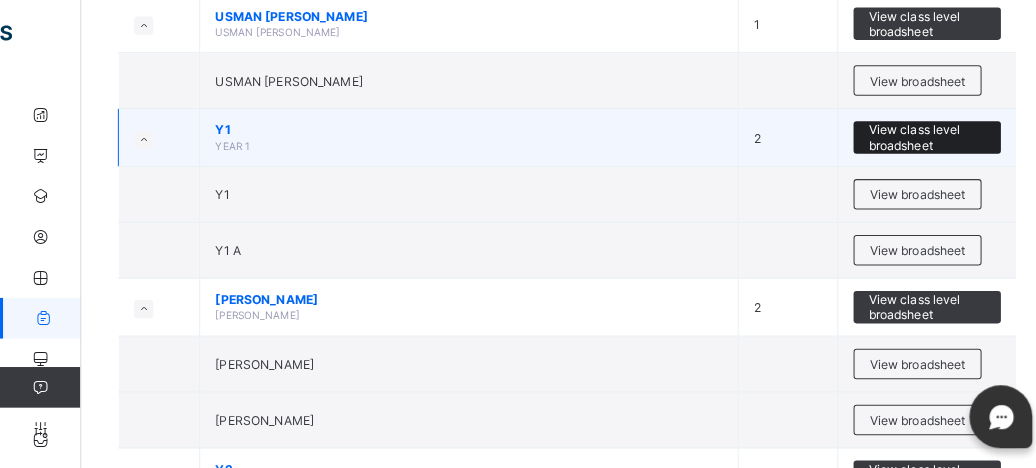 click on "View class level broadsheet" at bounding box center [912, 142] 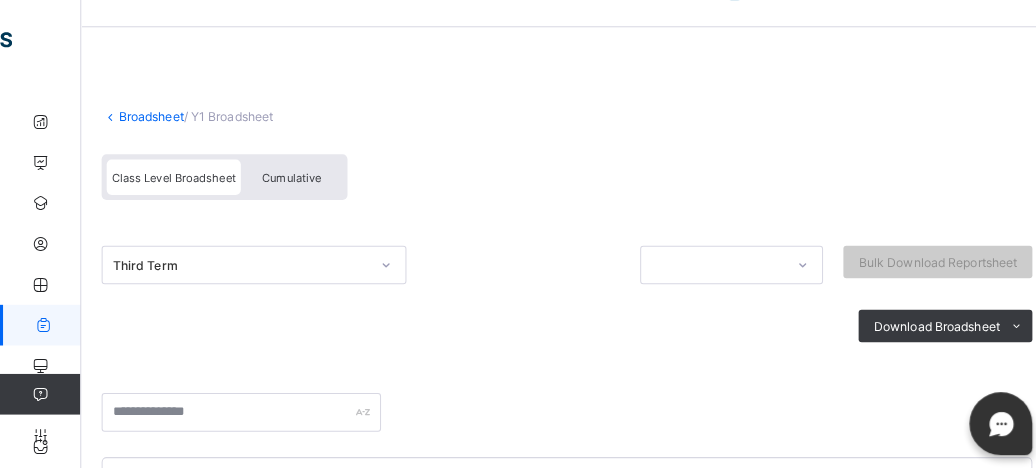 scroll, scrollTop: 0, scrollLeft: 0, axis: both 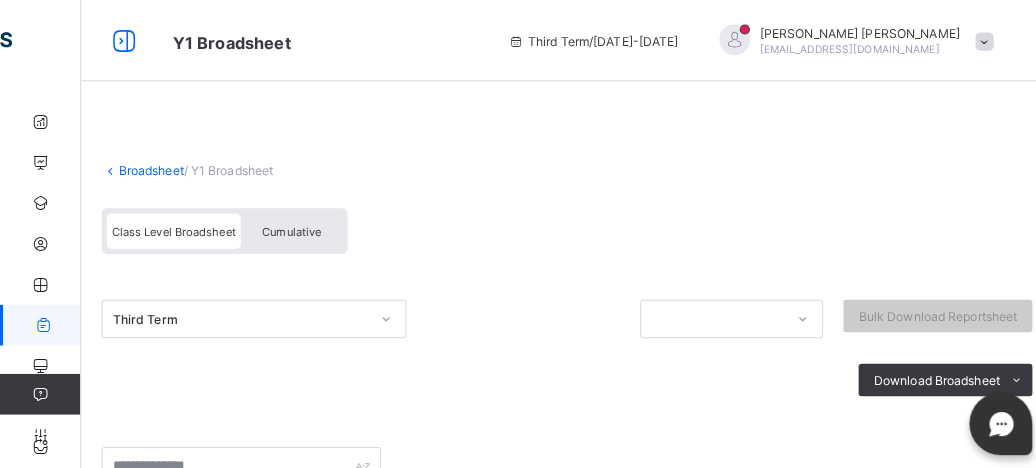 click on "Broadsheet" at bounding box center (149, 167) 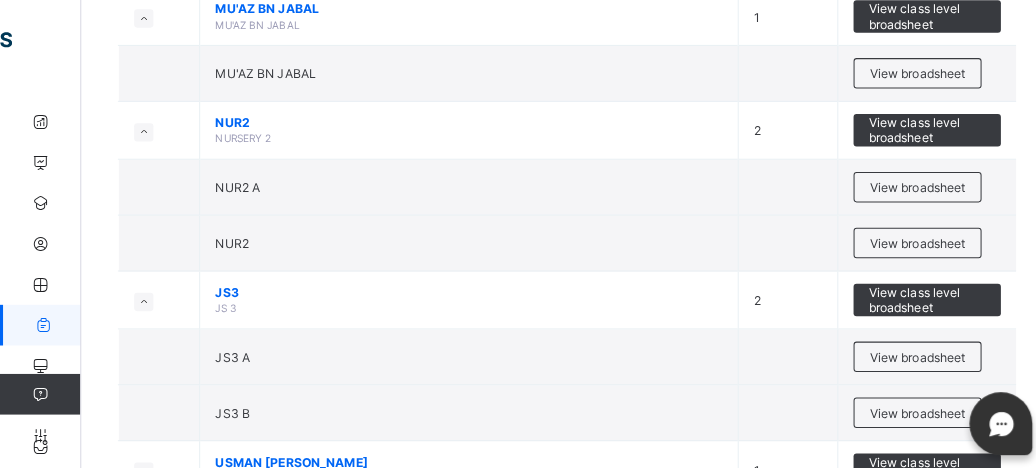 scroll, scrollTop: 1358, scrollLeft: 0, axis: vertical 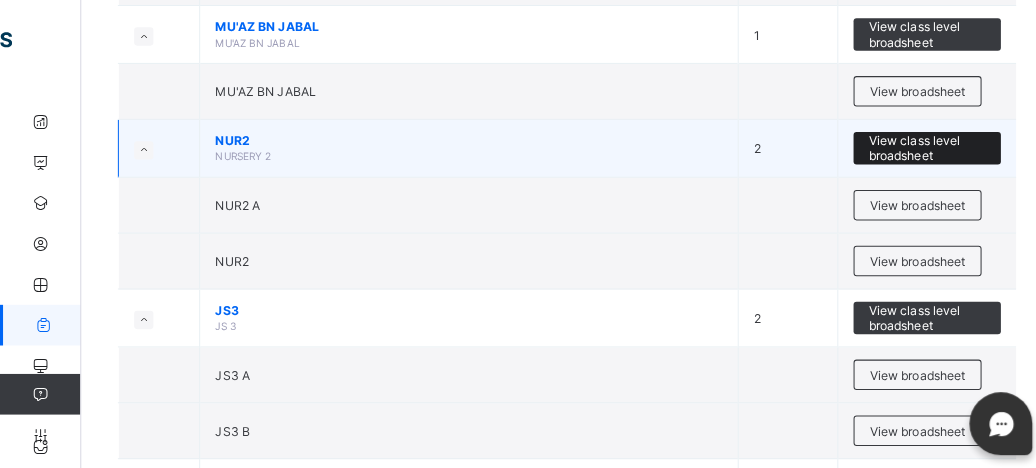 click on "View class level broadsheet" at bounding box center (912, 146) 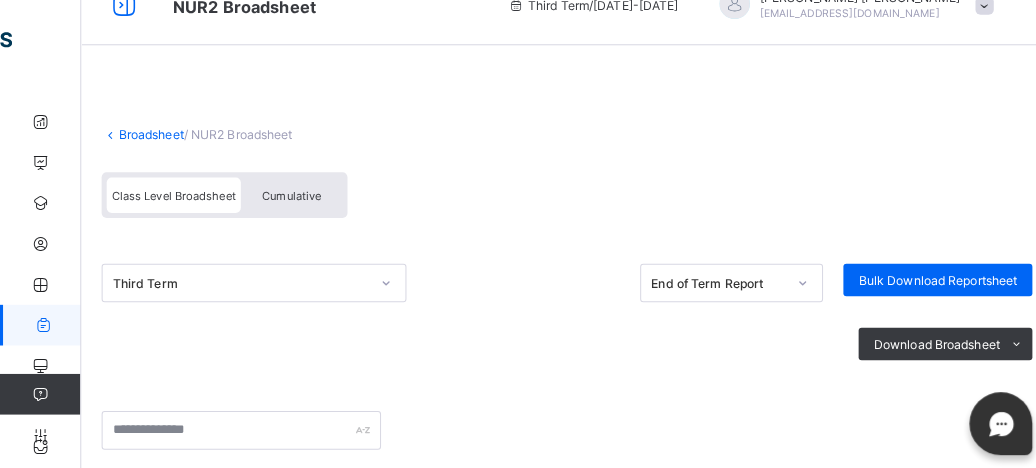 scroll, scrollTop: 32, scrollLeft: 0, axis: vertical 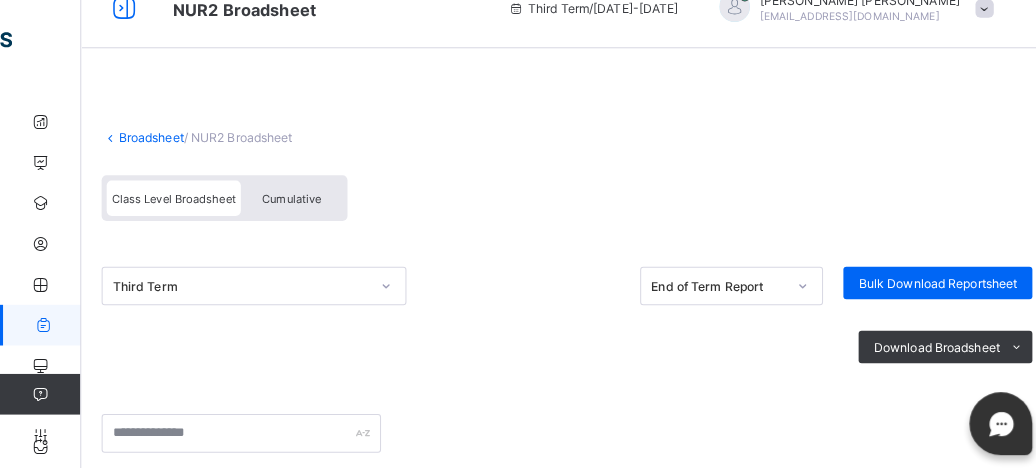click on "Cumulative" at bounding box center [287, 196] 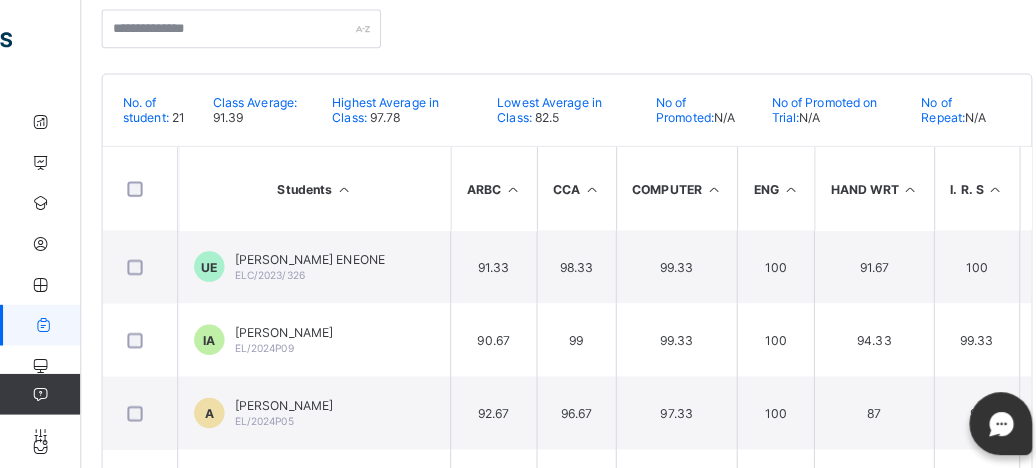 scroll, scrollTop: 396, scrollLeft: 0, axis: vertical 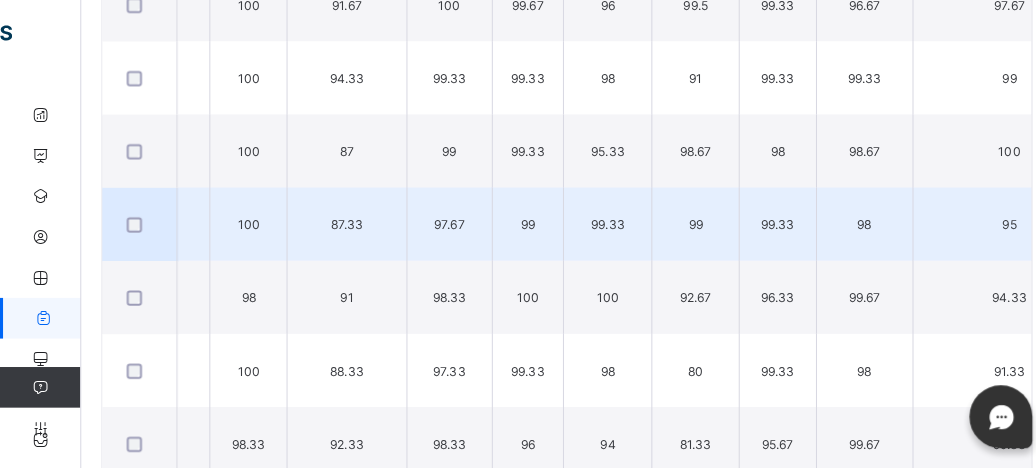 click on "99.33" at bounding box center (597, 227) 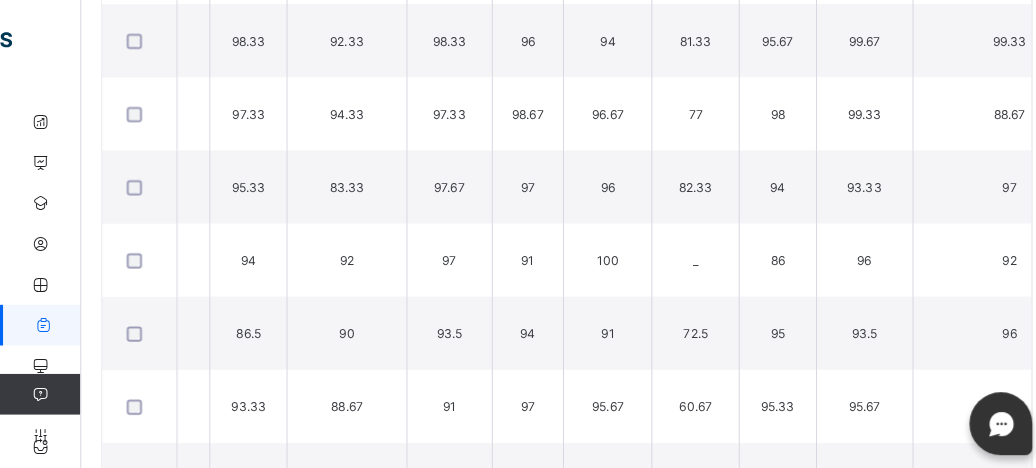 scroll, scrollTop: 1050, scrollLeft: 0, axis: vertical 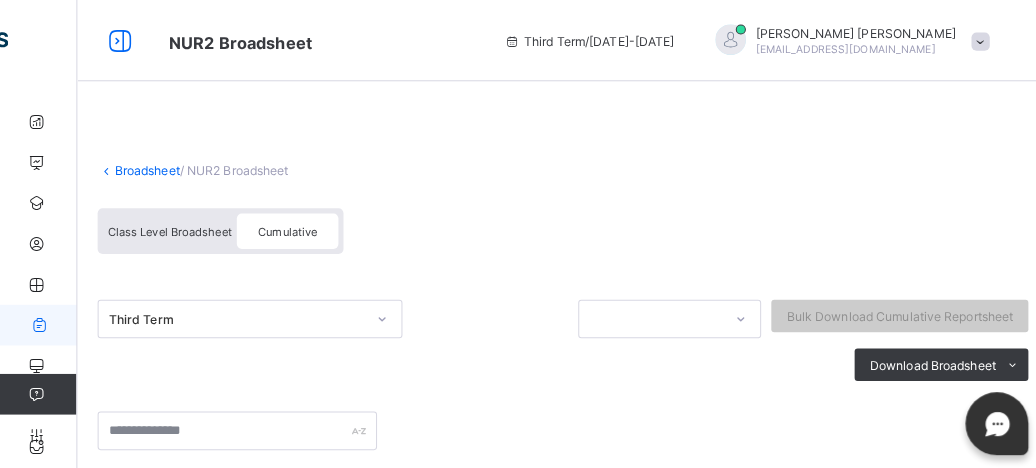 click on "Cumulative" at bounding box center (287, 227) 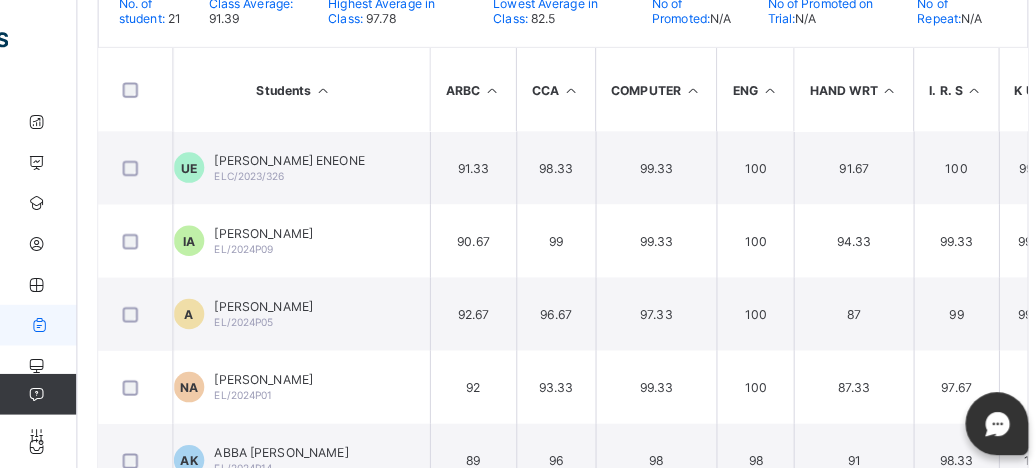 scroll, scrollTop: 488, scrollLeft: 0, axis: vertical 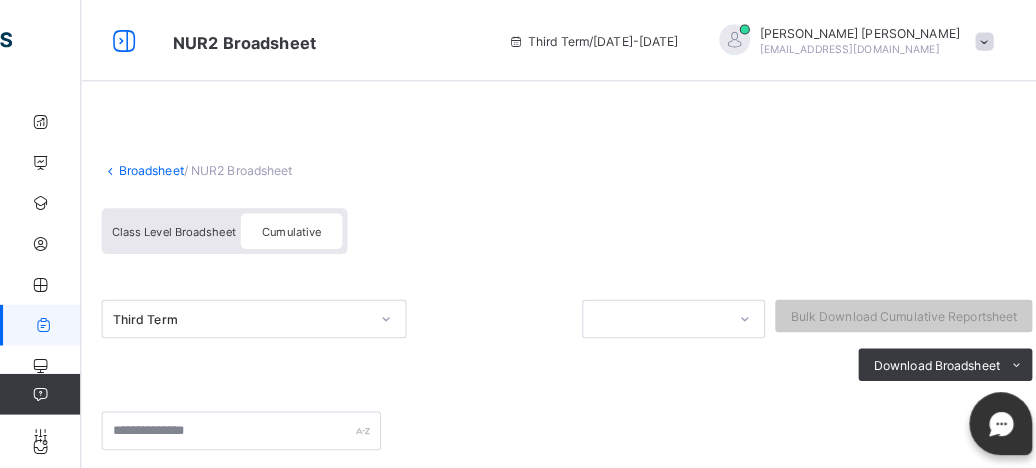 click on "Broadsheet" at bounding box center (149, 167) 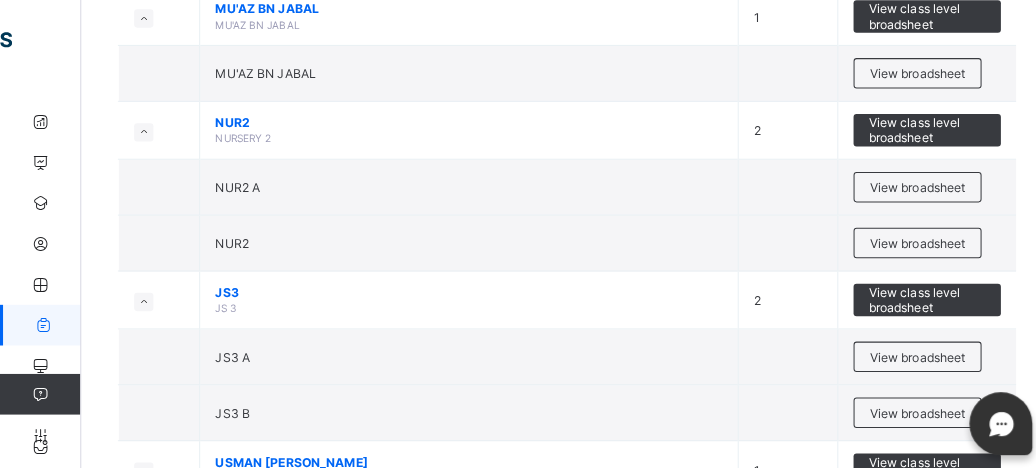 scroll, scrollTop: 1373, scrollLeft: 0, axis: vertical 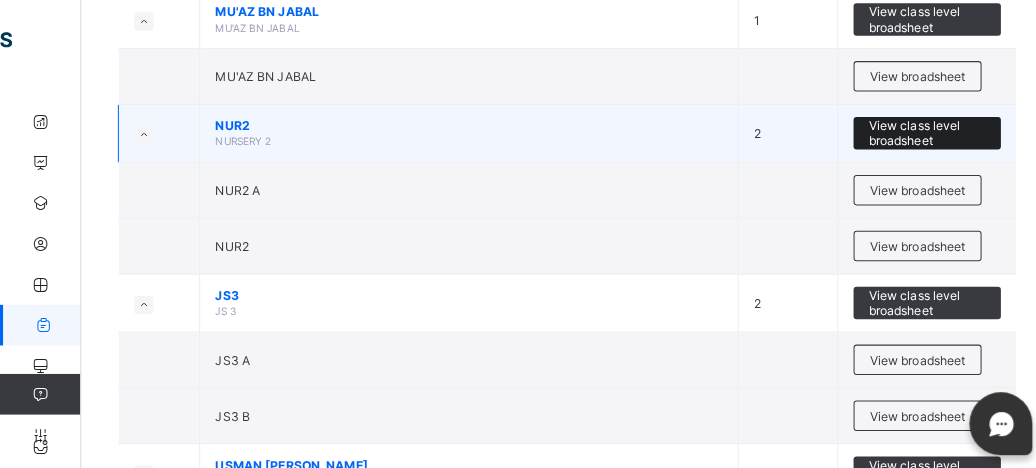 click on "View class level broadsheet" at bounding box center (912, 131) 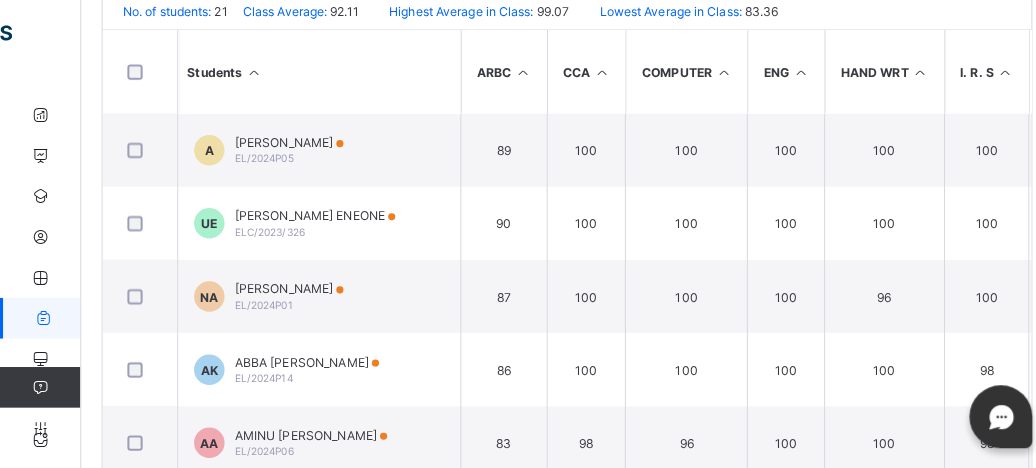 scroll, scrollTop: 548, scrollLeft: 0, axis: vertical 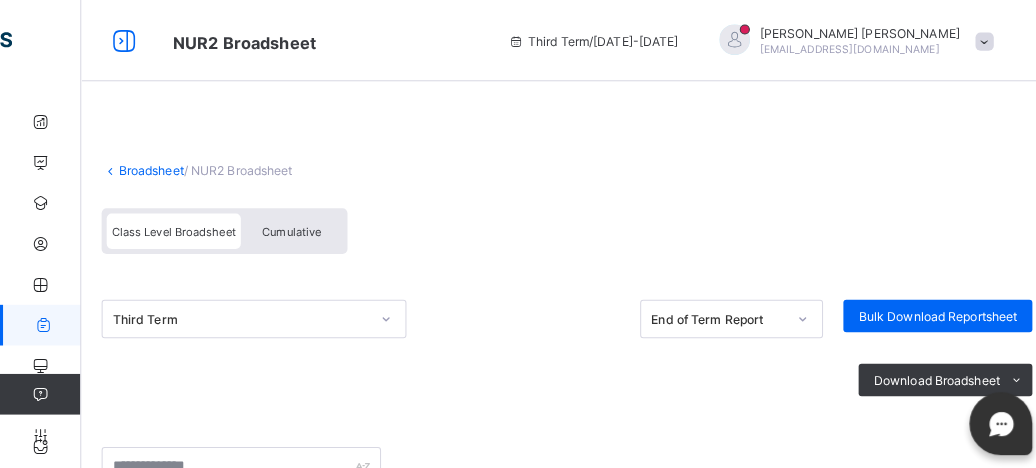 click on "Broadsheet" at bounding box center [149, 167] 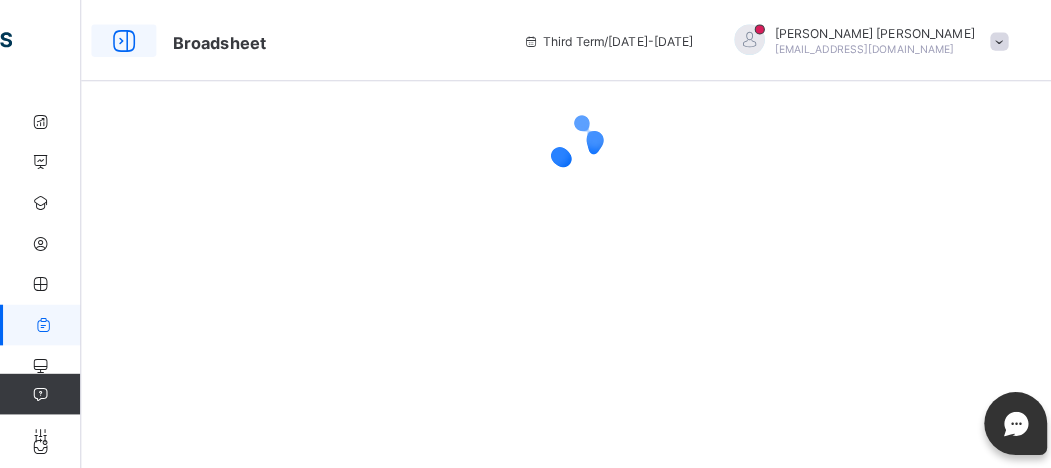 click at bounding box center [122, 40] 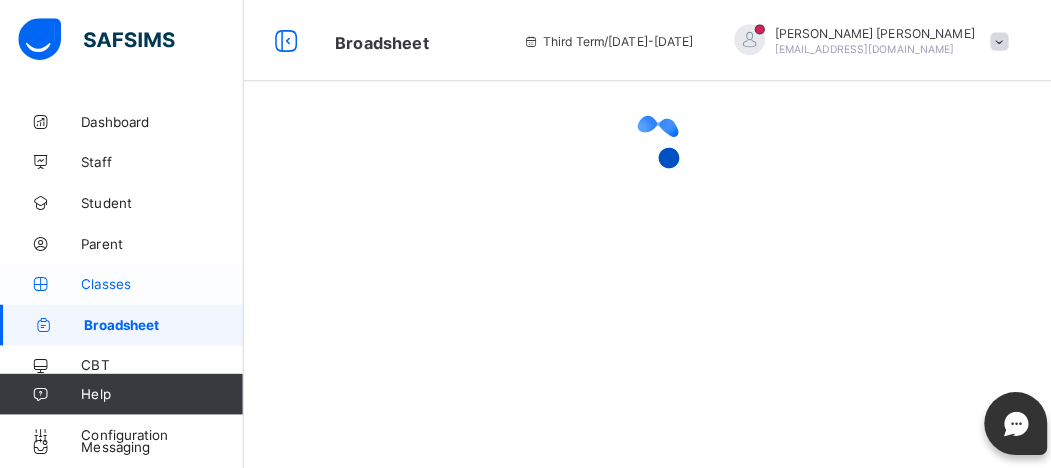 click on "Classes" at bounding box center (160, 280) 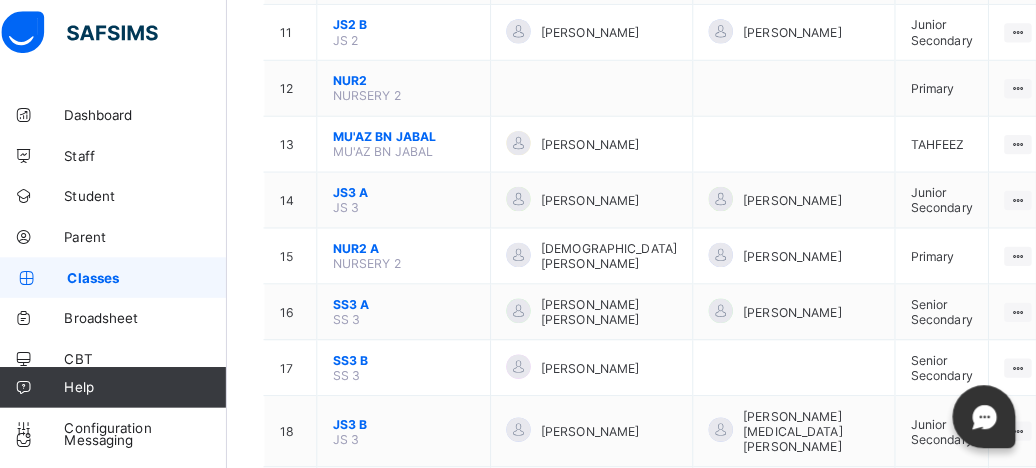scroll, scrollTop: 788, scrollLeft: 0, axis: vertical 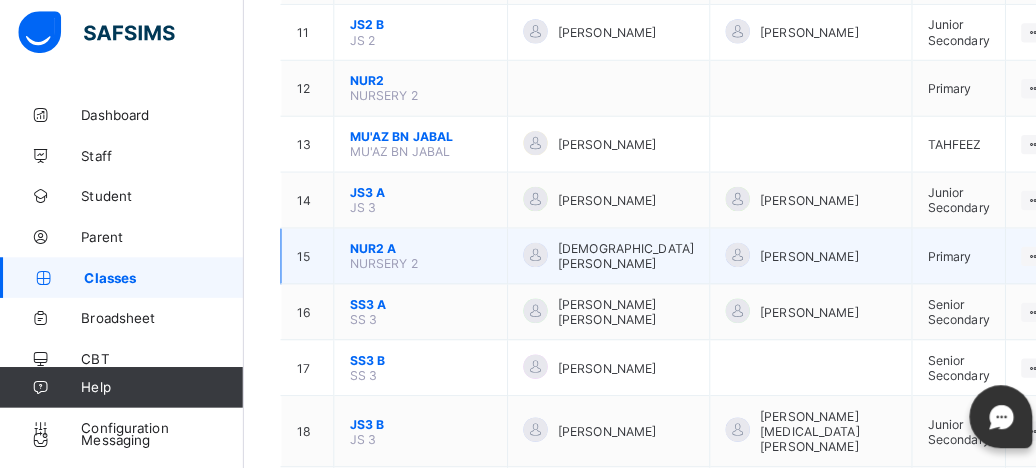 click on "NUR2   A" at bounding box center (414, 251) 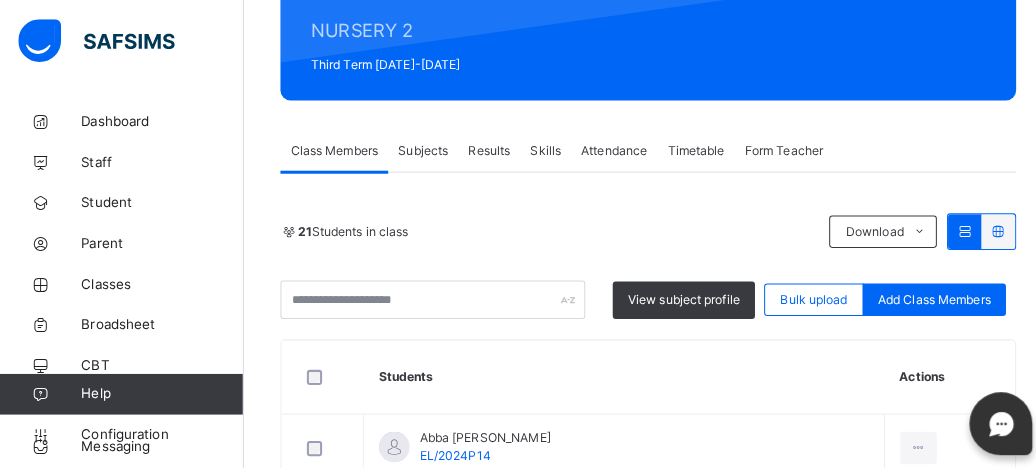 scroll, scrollTop: 246, scrollLeft: 0, axis: vertical 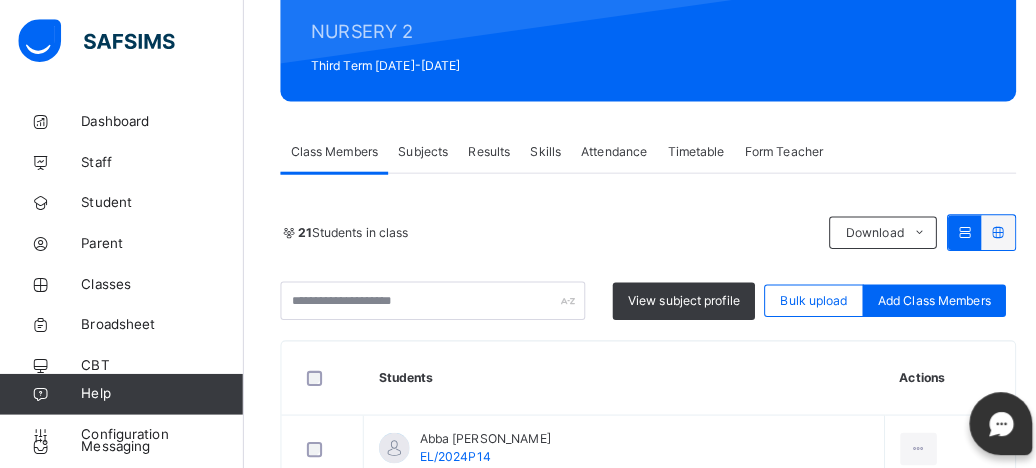 click on "Subjects" at bounding box center (416, 150) 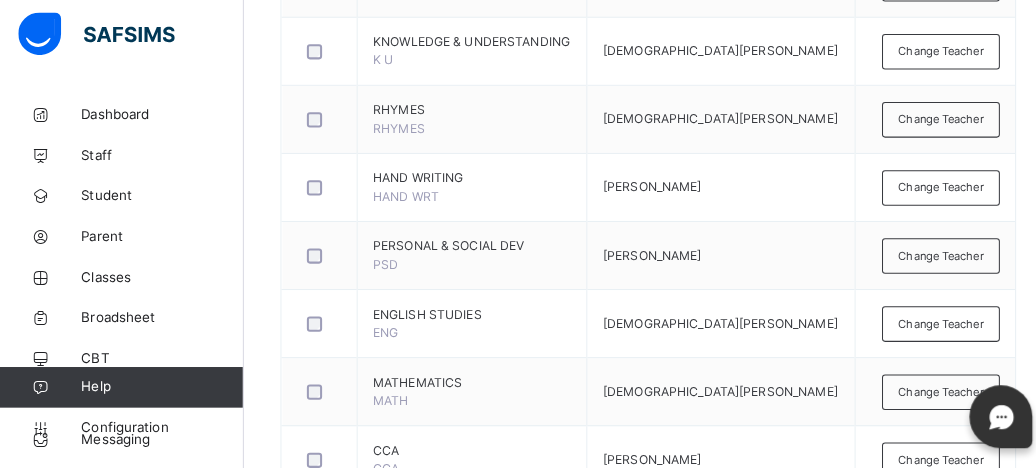 scroll, scrollTop: 1089, scrollLeft: 0, axis: vertical 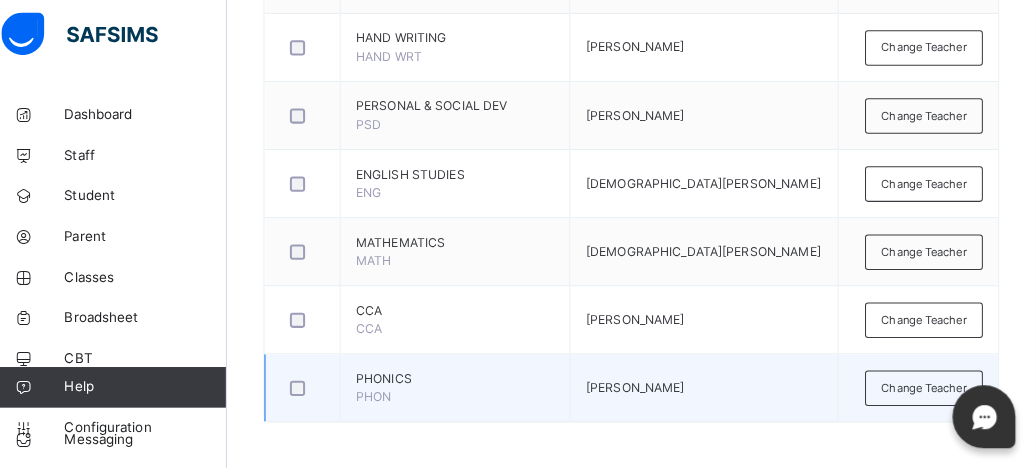 click on "PHONICS" at bounding box center [464, 379] 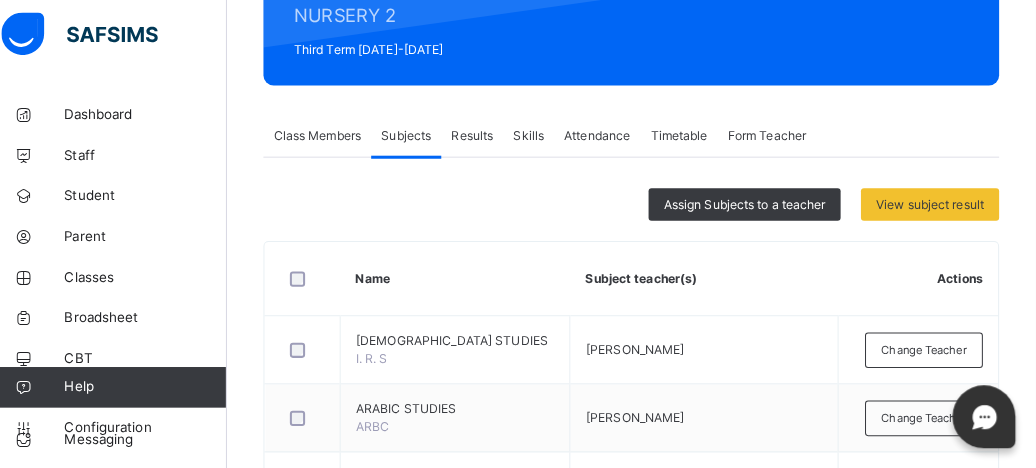 scroll, scrollTop: 254, scrollLeft: 0, axis: vertical 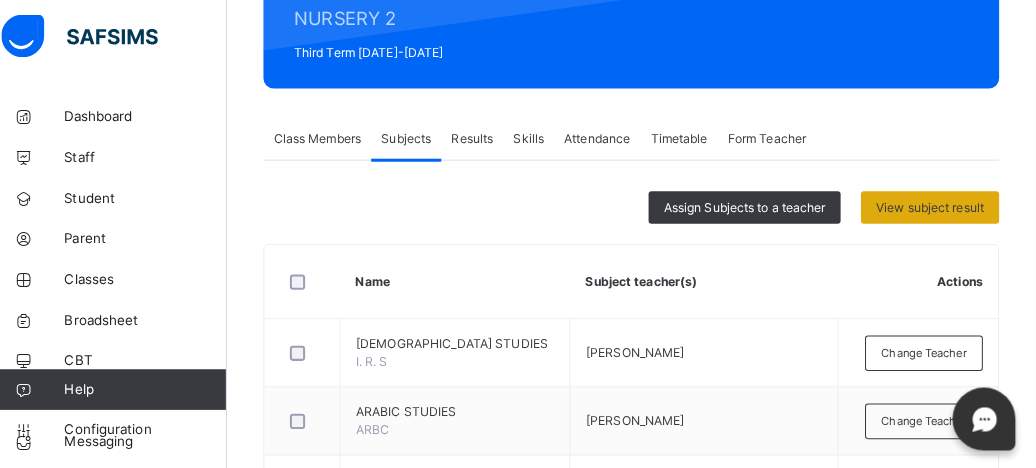 click on "View subject result" at bounding box center (932, 209) 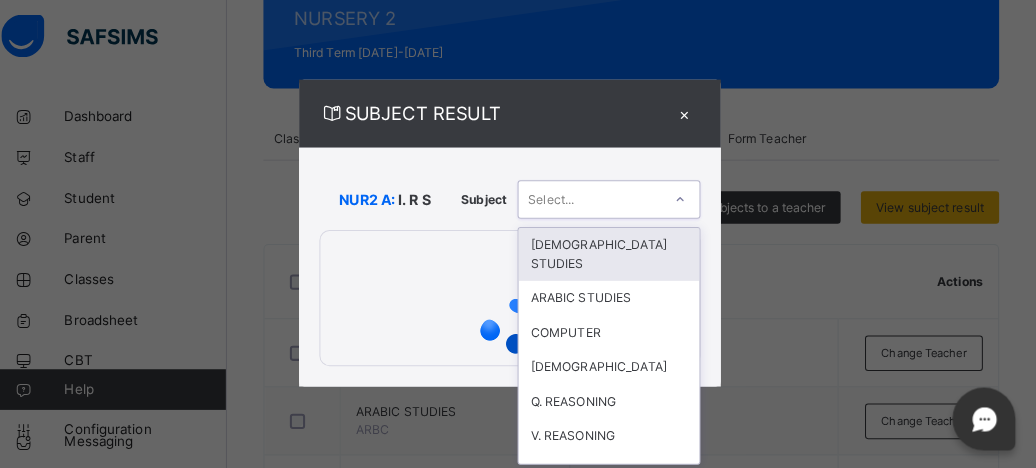 scroll, scrollTop: 0, scrollLeft: 0, axis: both 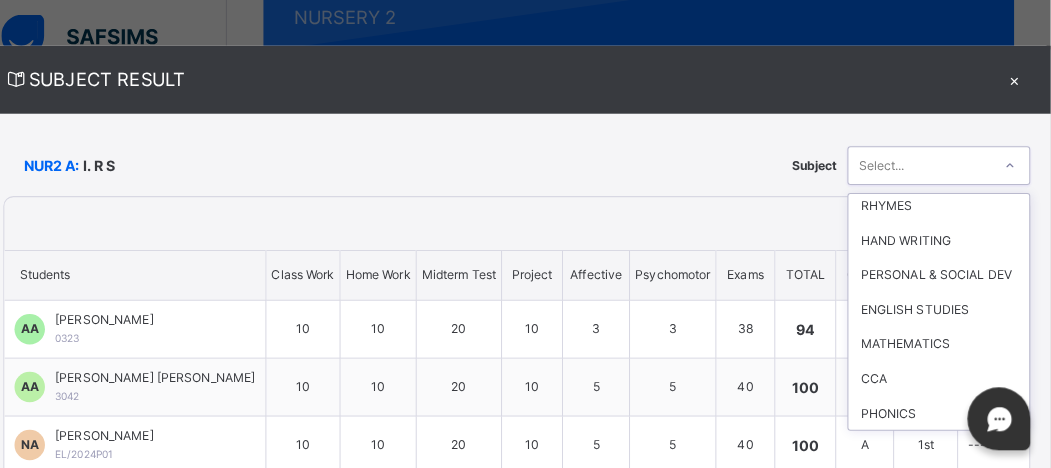 click on "Print Report ESTEEM LEARNING CENTER  Date: [DATE] 10:25:18 am Subject Result Class:  NUR2 A Subject:  I. R S S/NO Admission No. Students   Class Work     Home Work     Midterm Test     Project     Affective     Psychomotor     Exams   Total Grade Position Comments 1 0323 [PERSON_NAME] 10 10 20 10 3 3 38 94 A 14th --- 2 3042 [PERSON_NAME] [PERSON_NAME] 10 10 20 10 5 5 40 100 A 1st --- 3 EL/2024P01 NDAYAKO HAUWA AWWAL 10 10 20 10 5 5 40 100 A 1st --- 4 EL/2024P02 [PERSON_NAME] SHEHU 10 10 14 10 4 4 40 92 A 17th --- 5 EL/2024P03 MAMMAN AYAAN [GEOGRAPHIC_DATA] 10 10 18 10 5 5 40 98 A 7th --- 6 EL/2024P04 MAINA HAUWAH BUKAR 10 10 14 10 3 4 39 90 A 21st --- 7 EL/2024P05 [PERSON_NAME]  10 10 20 10 5 5 40 100 A 1st --- 8 EL/2024P06 AMINU [PERSON_NAME] 10 10 20 10 4 4 40 98 A 7th --- 9 EL/2024P07 [PERSON_NAME] 10 10 18 10 4 4 39 95 A 12th --- 10 EL/2024P09 [PERSON_NAME] AMNA 10 10 20 10 5 5 40 100 A 1st --- 11 EL/2024P14 ABBA [PERSON_NAME] 10 10 20 10 4 4 40 98 A 7th --- 12 EL/2024P22 [PERSON_NAME] 10" at bounding box center (525, 848) 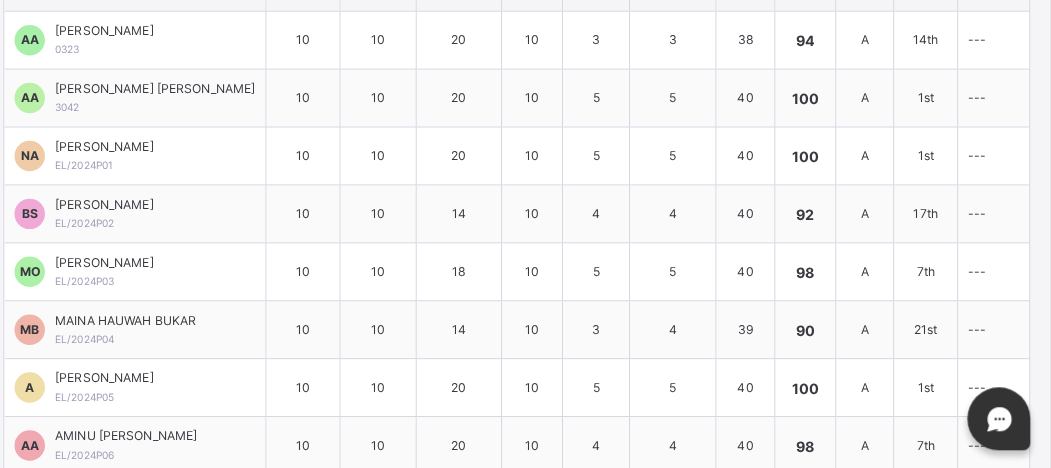 scroll, scrollTop: 0, scrollLeft: 0, axis: both 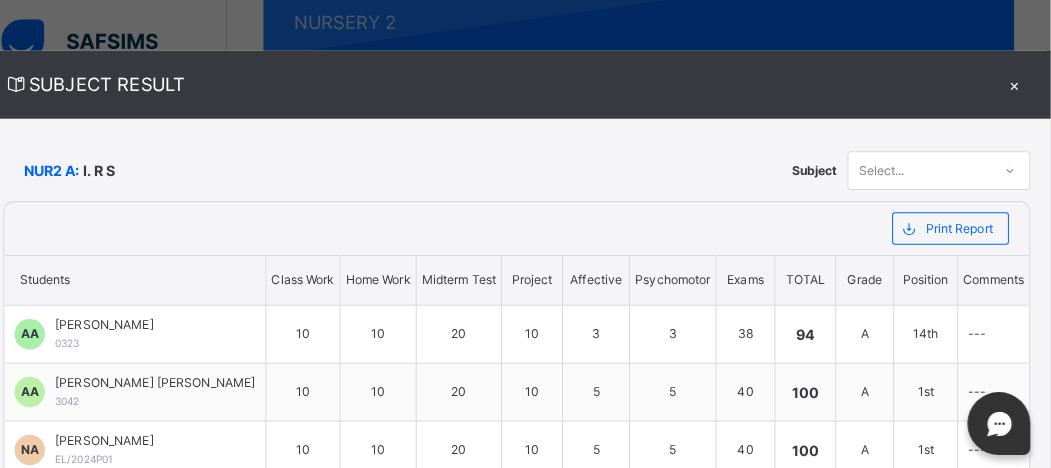 click on "×" at bounding box center [1016, 83] 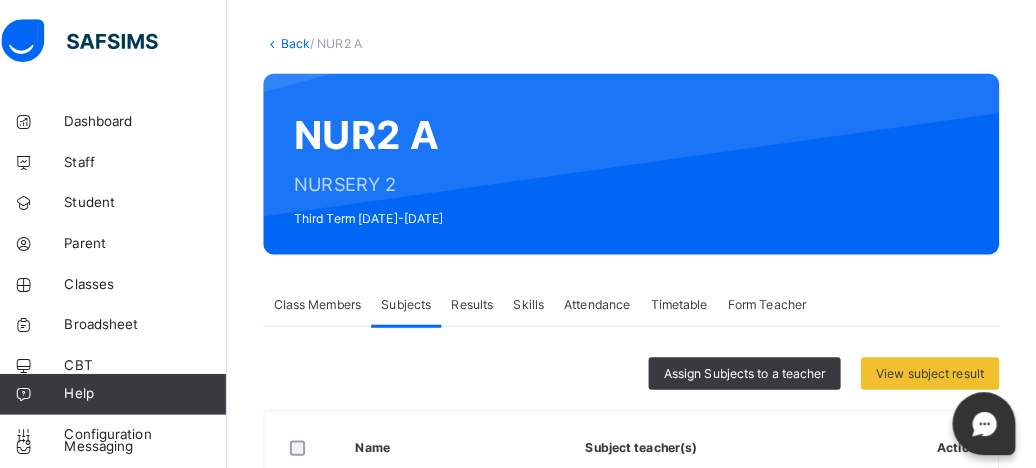 scroll, scrollTop: 0, scrollLeft: 0, axis: both 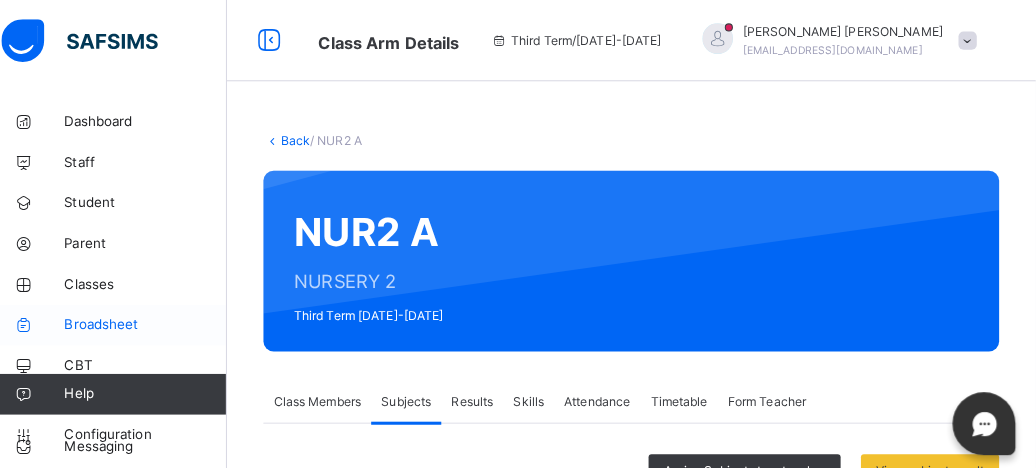 click on "Broadsheet" at bounding box center (120, 320) 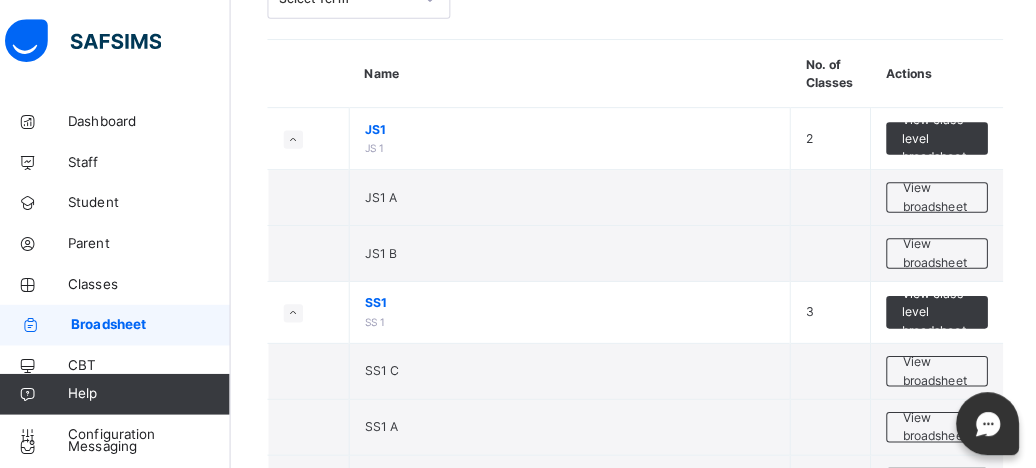 scroll, scrollTop: 0, scrollLeft: 0, axis: both 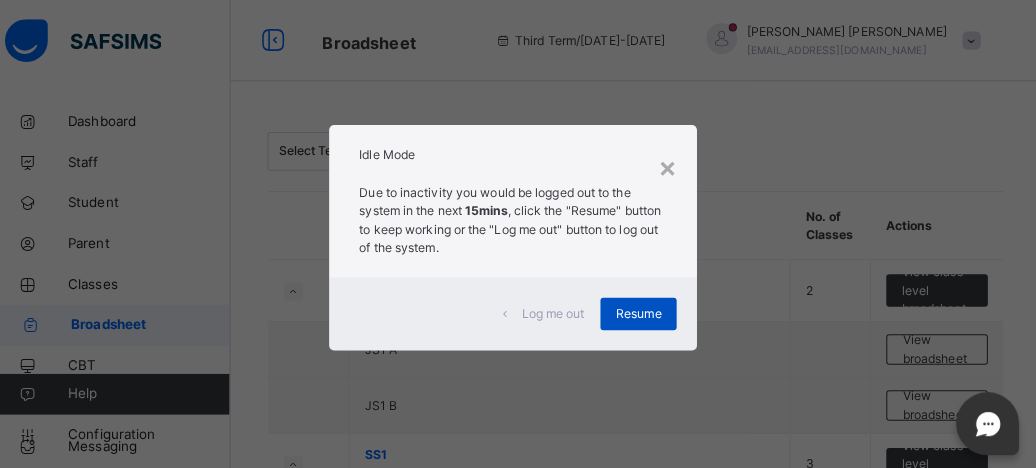 click on "Resume" at bounding box center [641, 309] 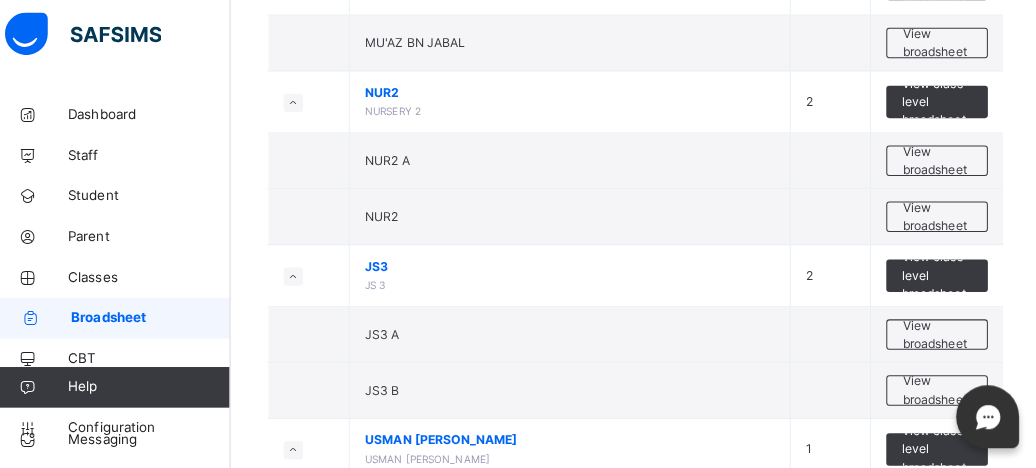 scroll, scrollTop: 1438, scrollLeft: 0, axis: vertical 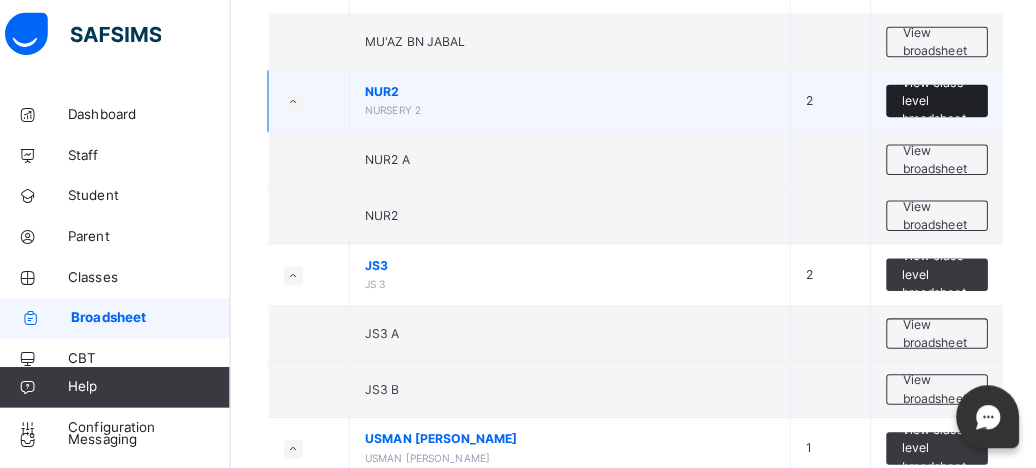 click on "View class level broadsheet" at bounding box center [935, 106] 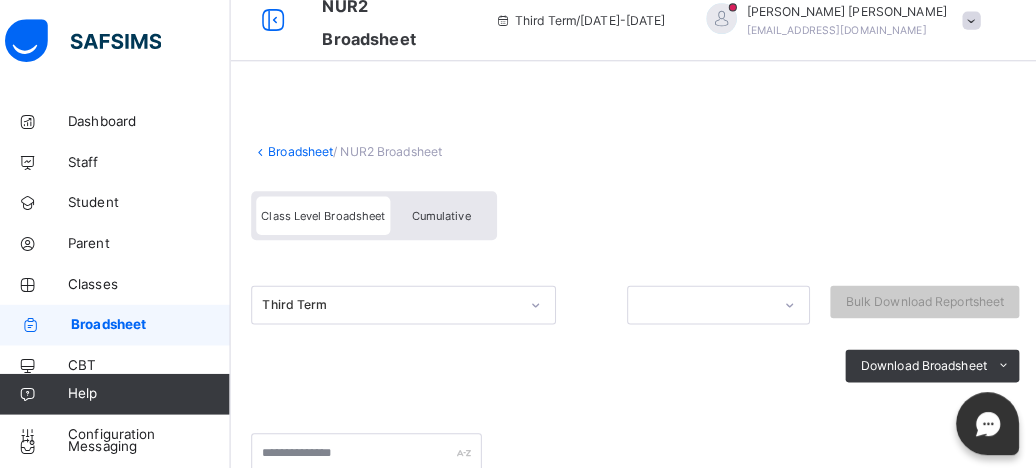 scroll, scrollTop: 20, scrollLeft: 0, axis: vertical 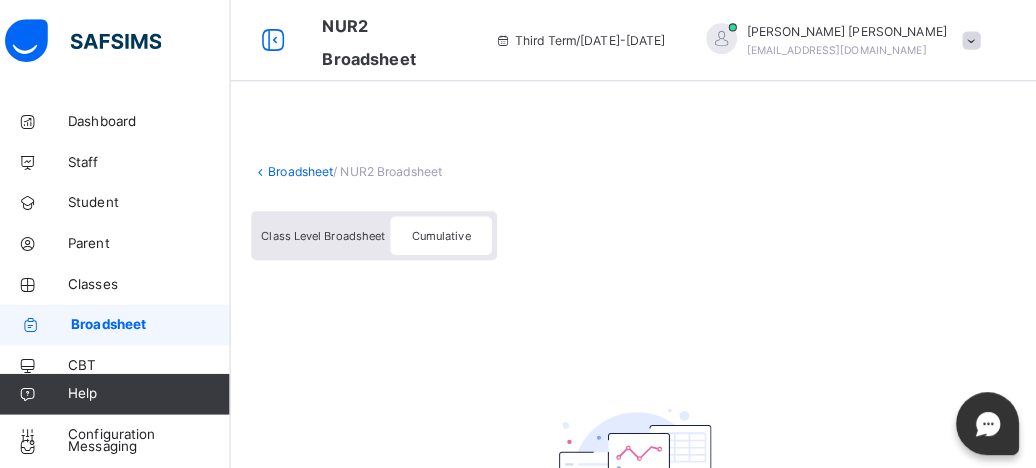 click on "Class Level Broadsheet" at bounding box center [331, 232] 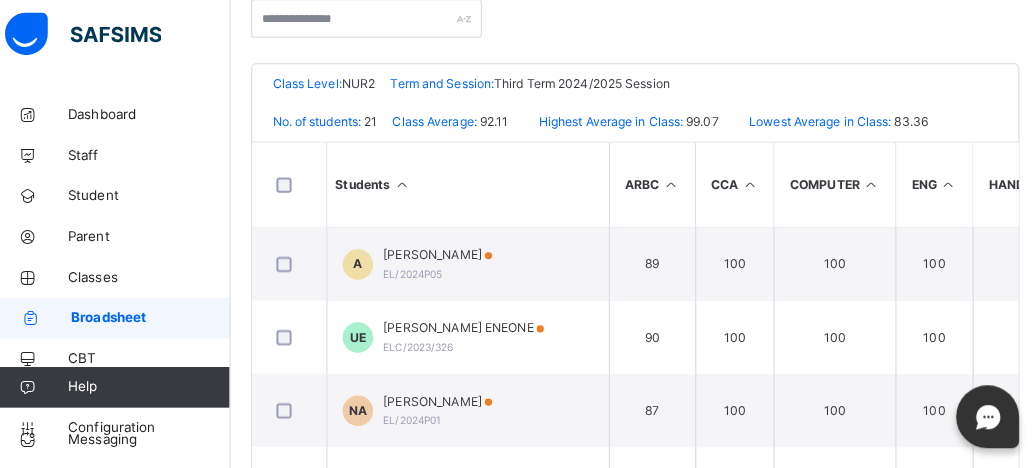 scroll, scrollTop: 498, scrollLeft: 0, axis: vertical 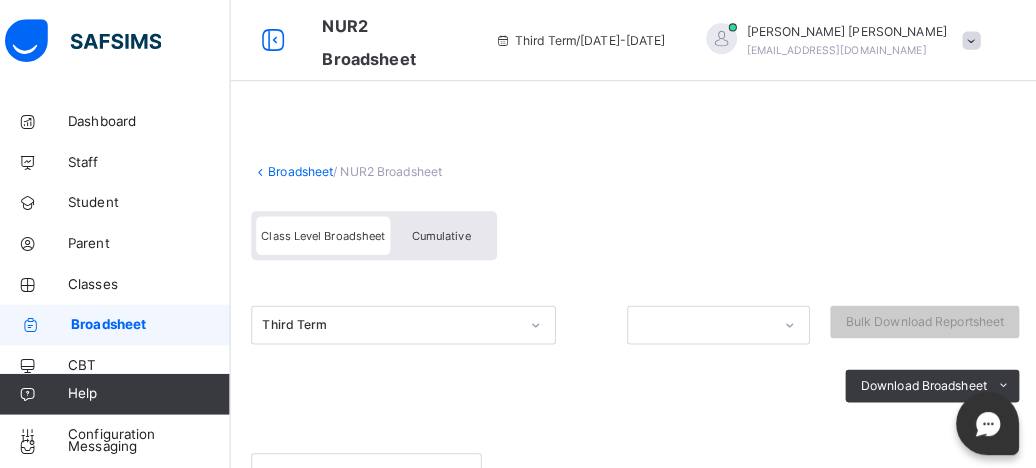 click on "Broadsheet" at bounding box center (309, 168) 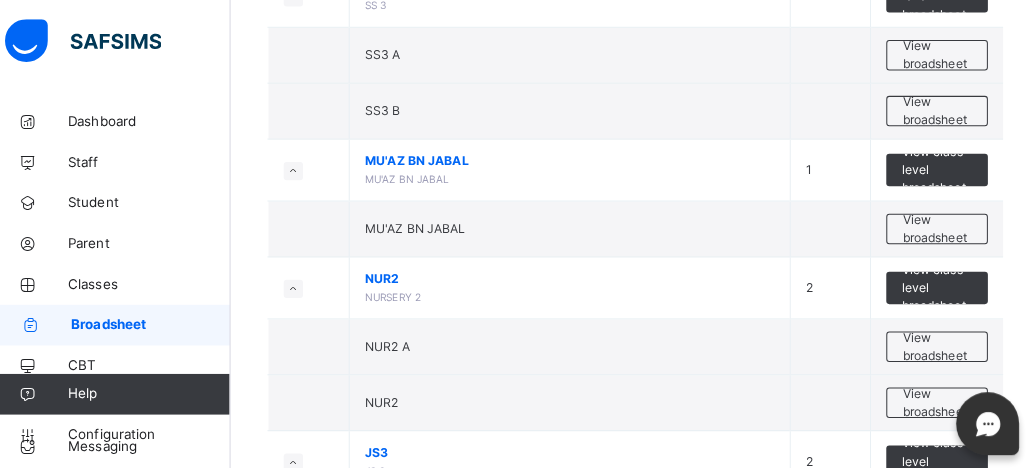 scroll, scrollTop: 1261, scrollLeft: 0, axis: vertical 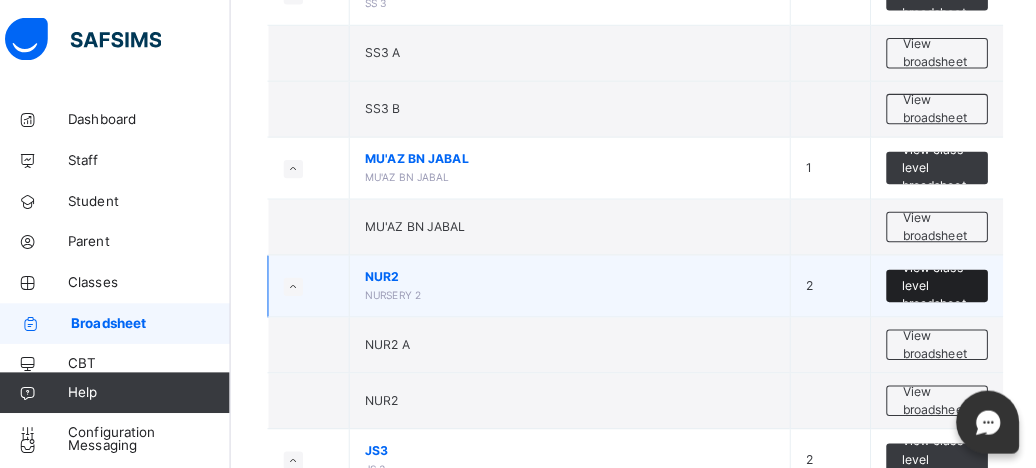 click on "View class level broadsheet" at bounding box center (935, 283) 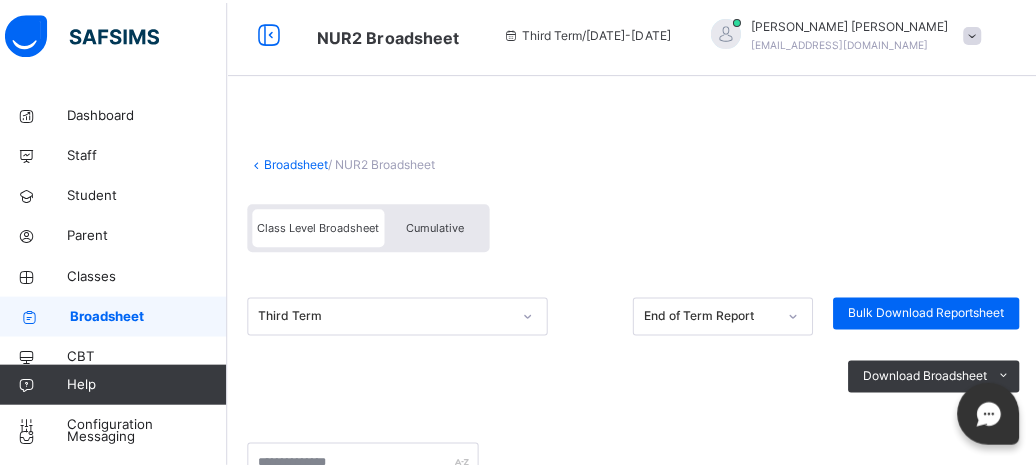 scroll, scrollTop: 1256, scrollLeft: 0, axis: vertical 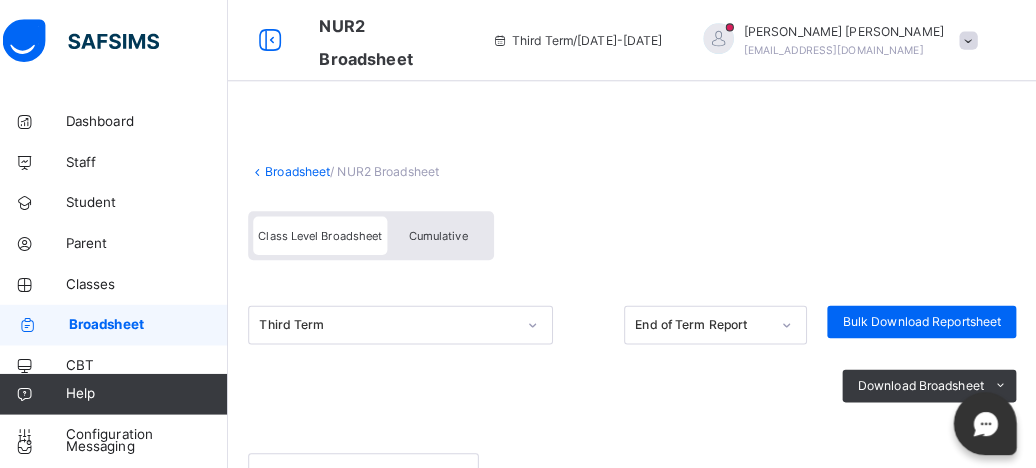 click on "Cumulative" at bounding box center (447, 232) 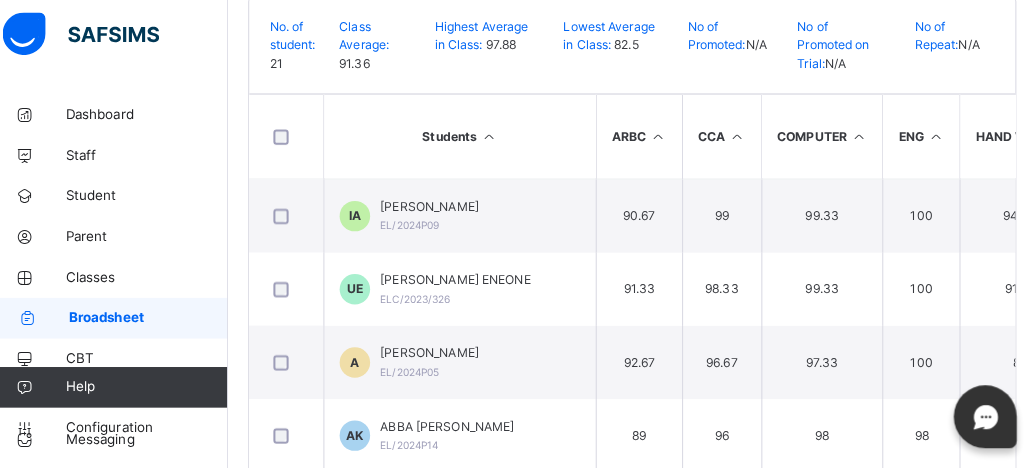scroll, scrollTop: 478, scrollLeft: 0, axis: vertical 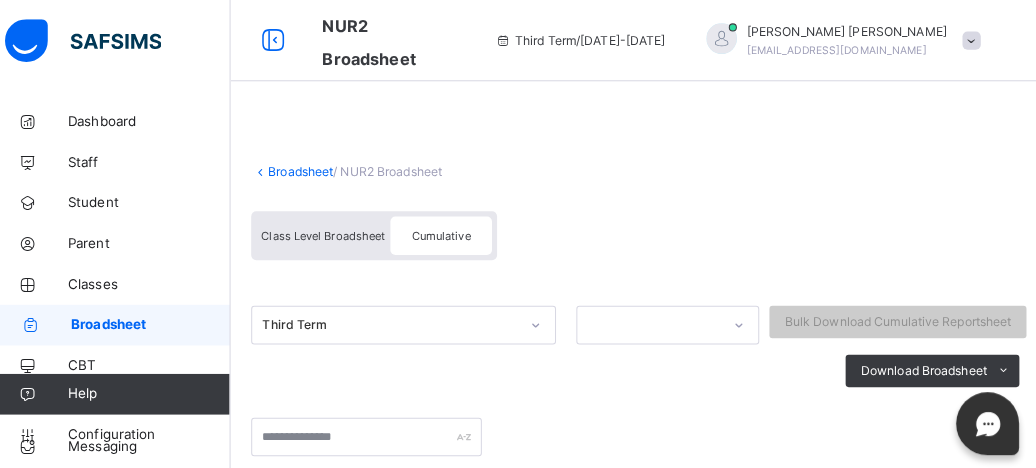 click on "Broadsheet" at bounding box center (309, 168) 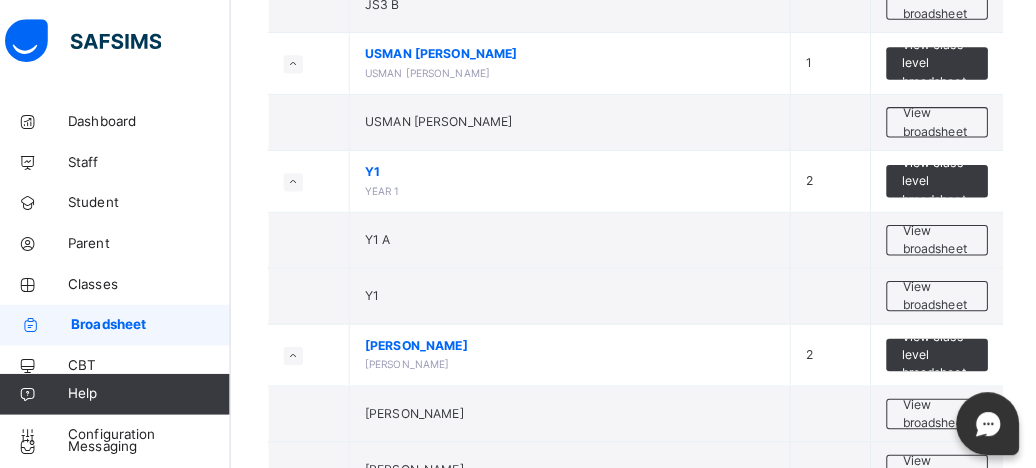 scroll, scrollTop: 1824, scrollLeft: 0, axis: vertical 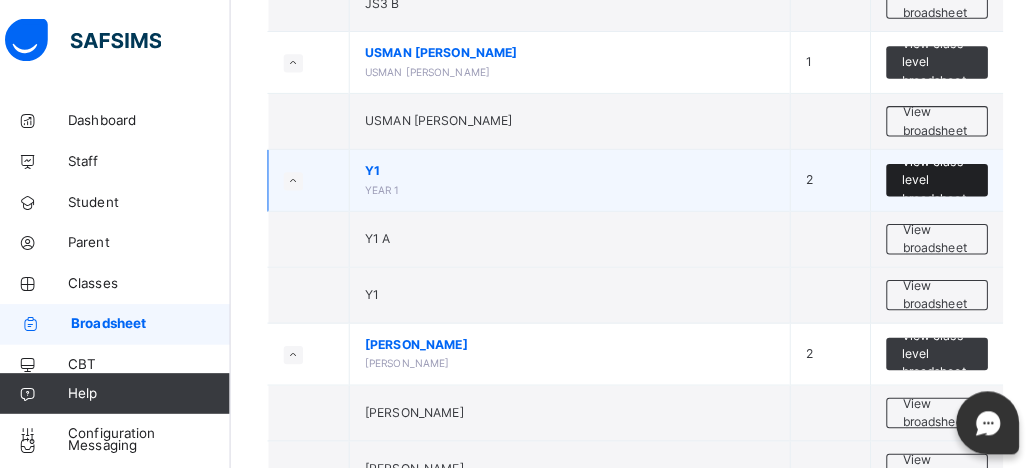 click on "View class level broadsheet" at bounding box center (935, 178) 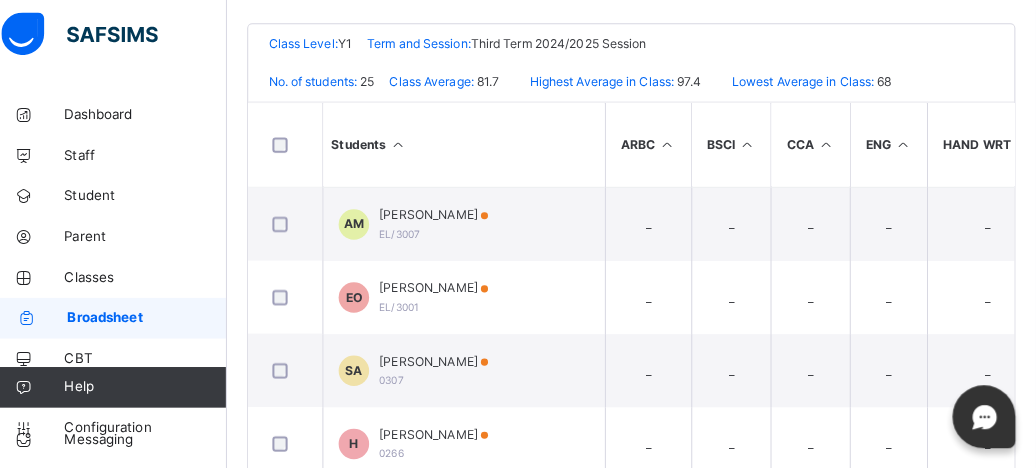 scroll, scrollTop: 493, scrollLeft: 0, axis: vertical 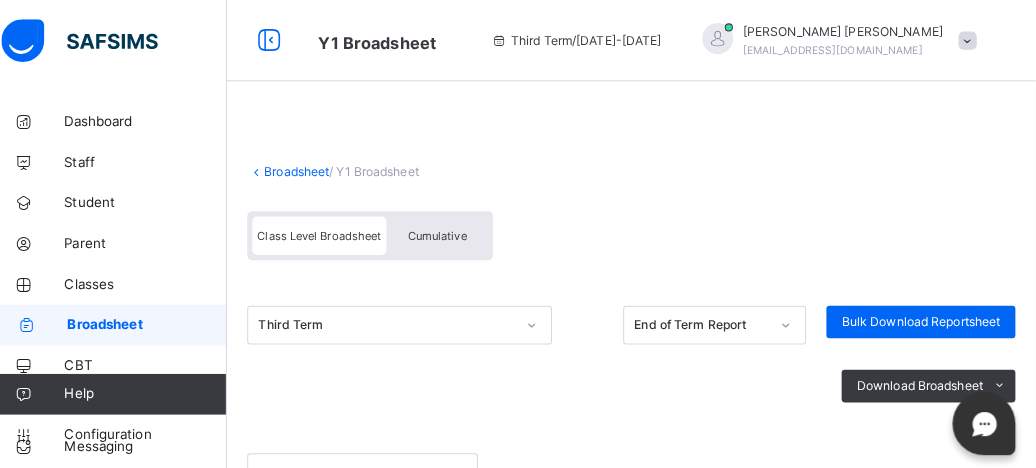click on "Broadsheet" at bounding box center [309, 168] 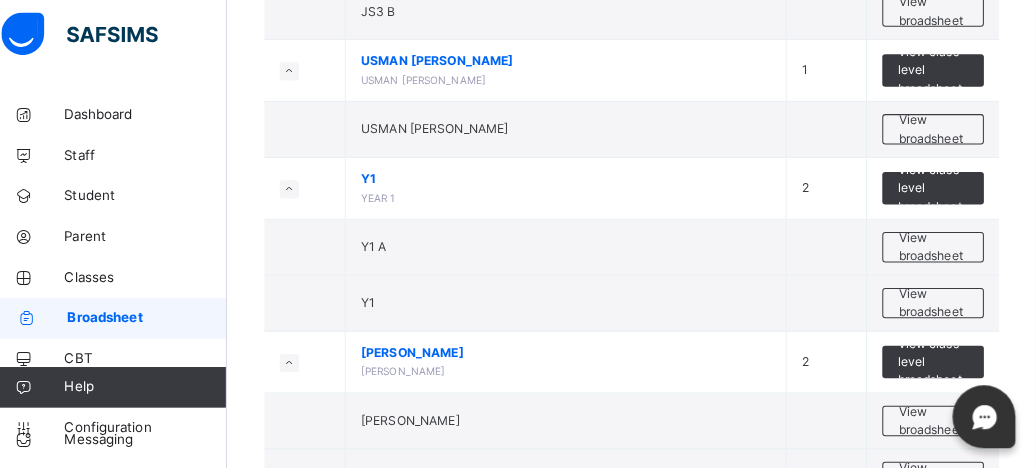 scroll, scrollTop: 1830, scrollLeft: 0, axis: vertical 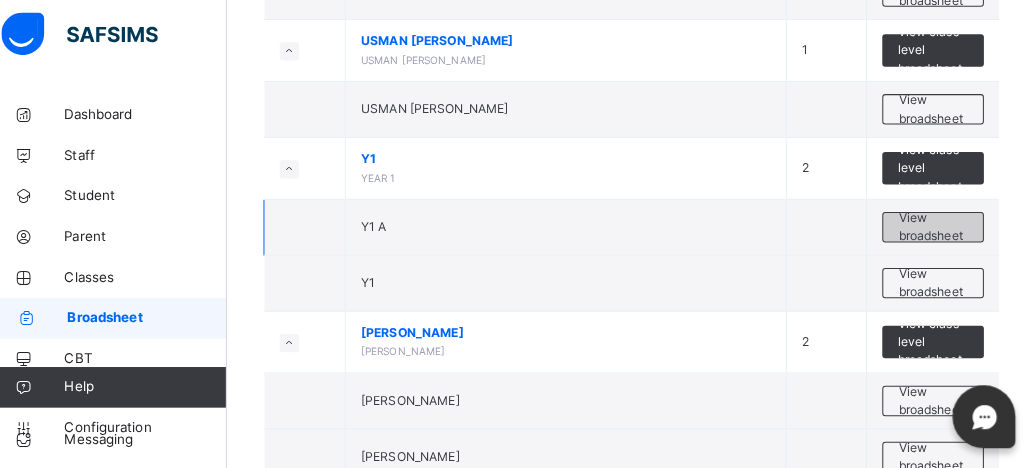click on "View broadsheet" at bounding box center (935, 230) 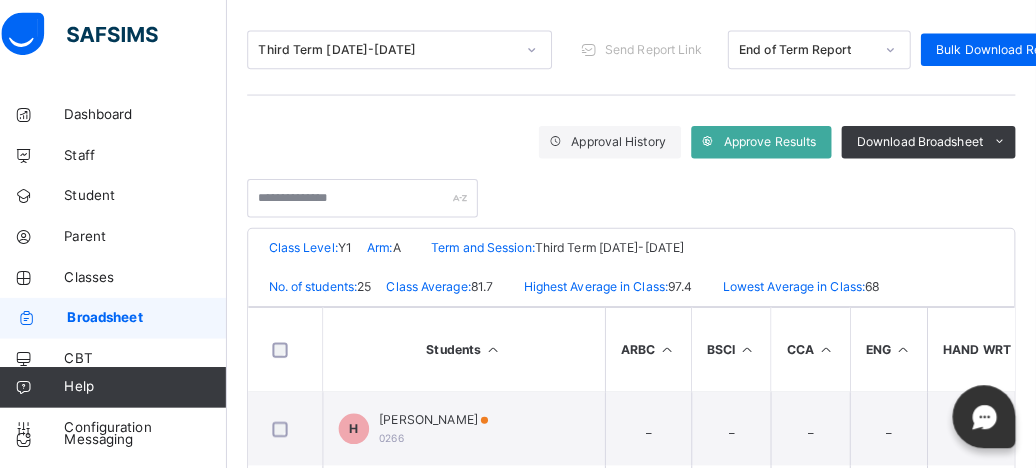scroll, scrollTop: 250, scrollLeft: 0, axis: vertical 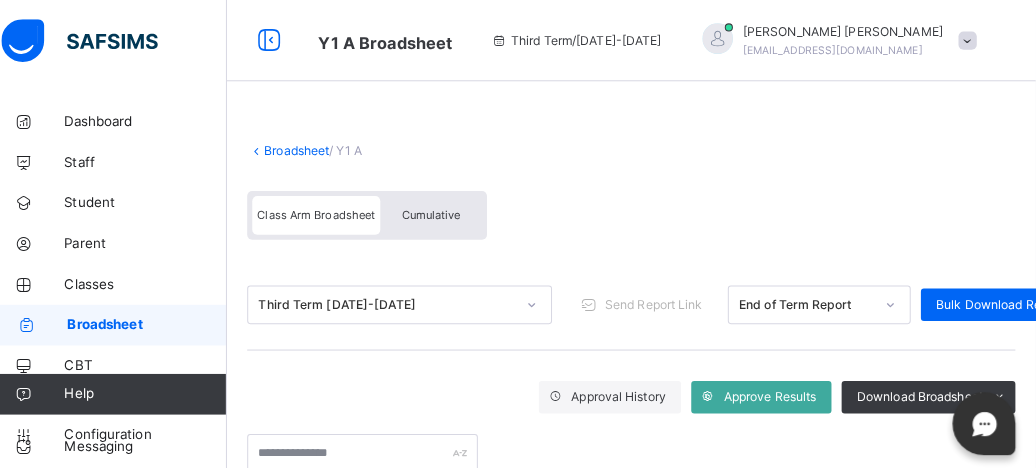 click on "Broadsheet" at bounding box center (309, 148) 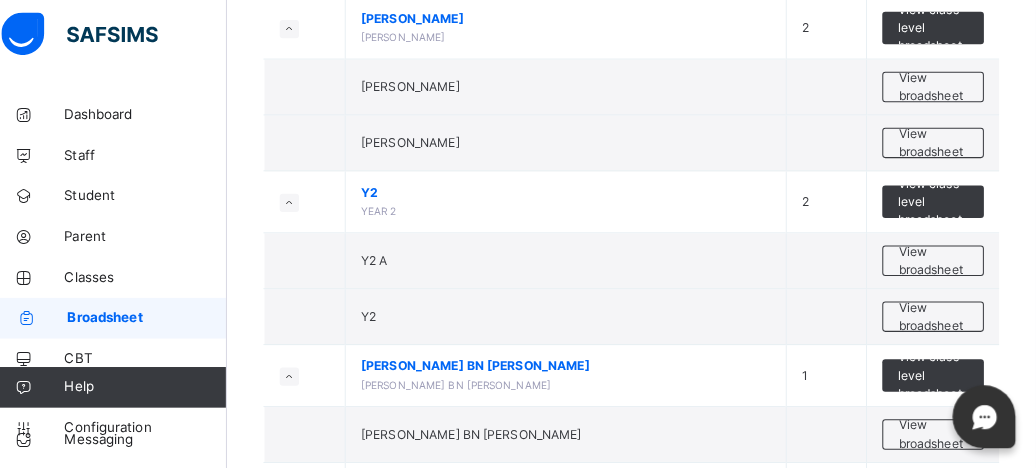 scroll, scrollTop: 2149, scrollLeft: 0, axis: vertical 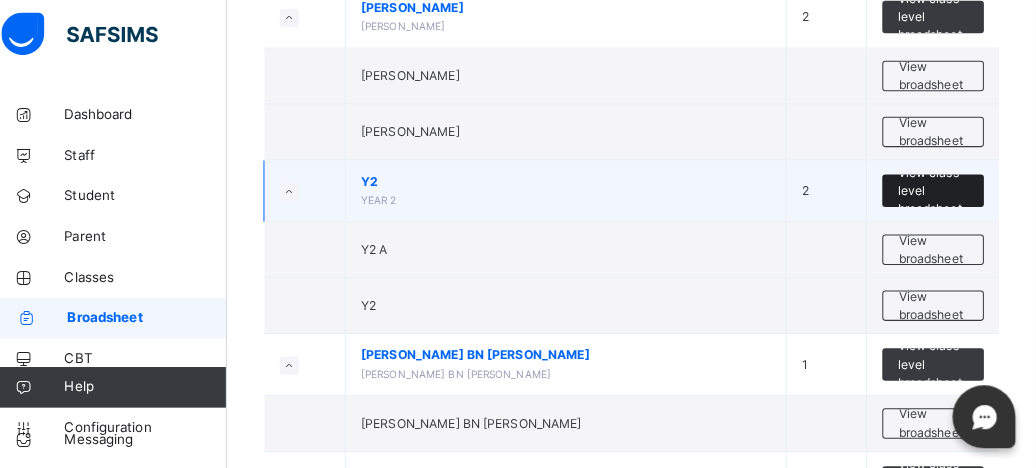 click on "View class level broadsheet" at bounding box center (935, 195) 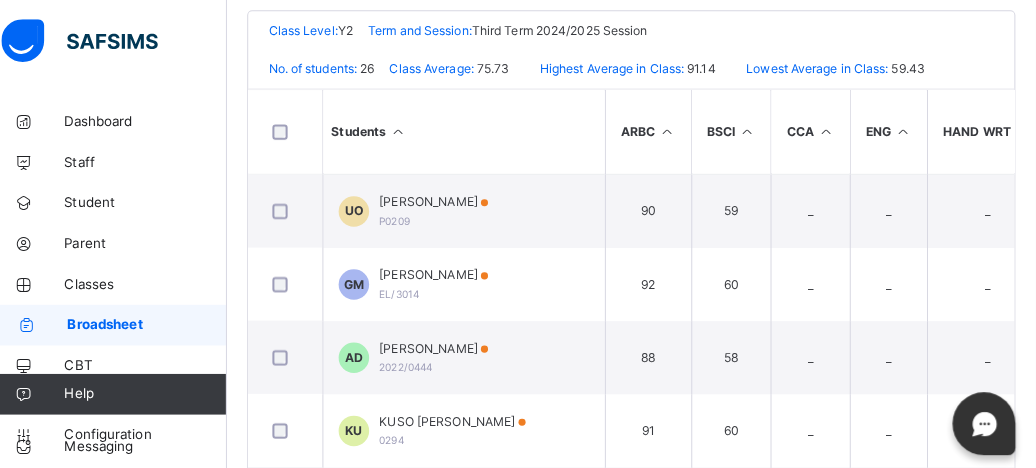 scroll, scrollTop: 402, scrollLeft: 0, axis: vertical 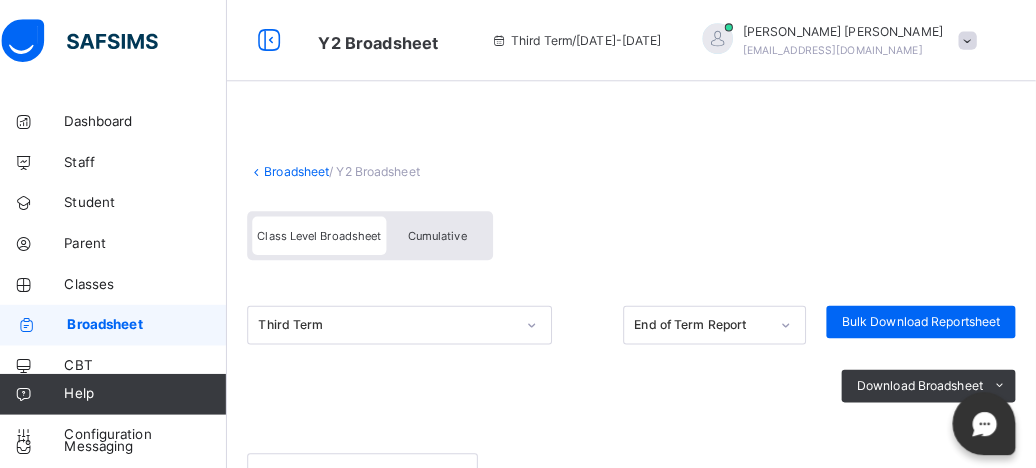 click on "Broadsheet" at bounding box center [309, 168] 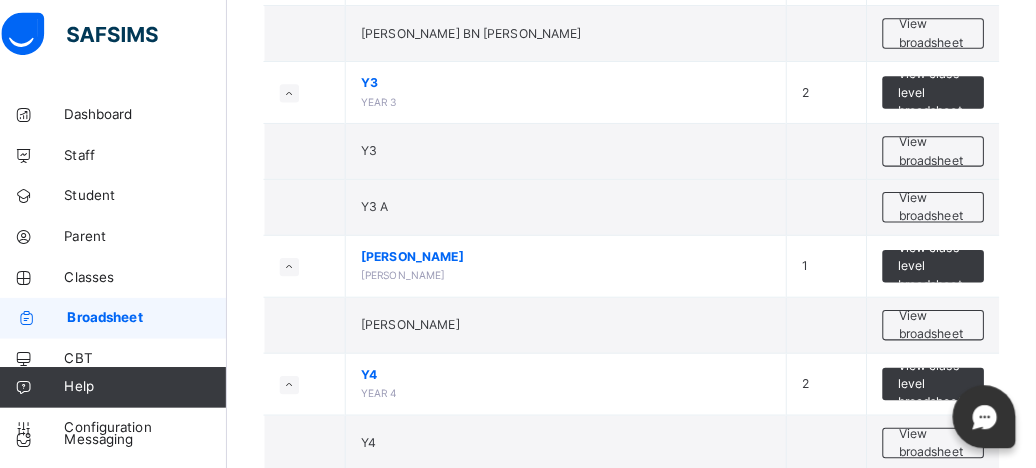 scroll, scrollTop: 2543, scrollLeft: 0, axis: vertical 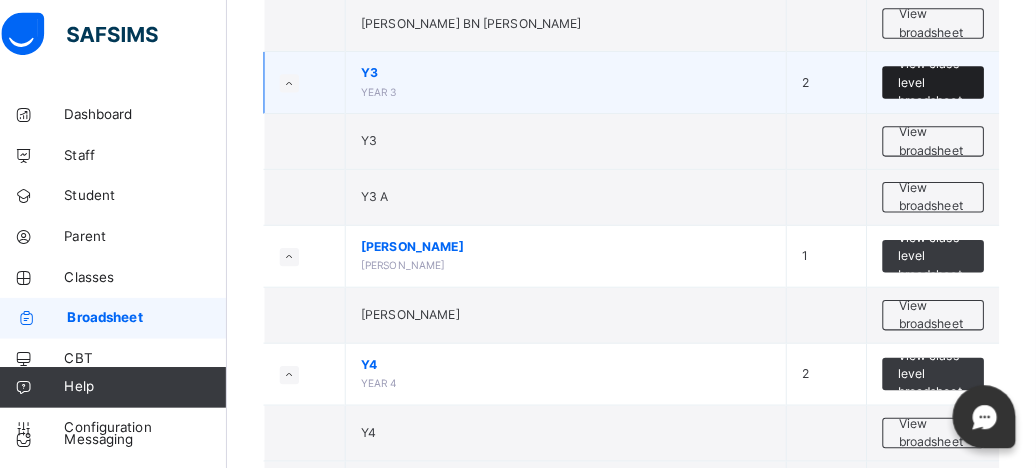 click on "View class level broadsheet" at bounding box center (935, 88) 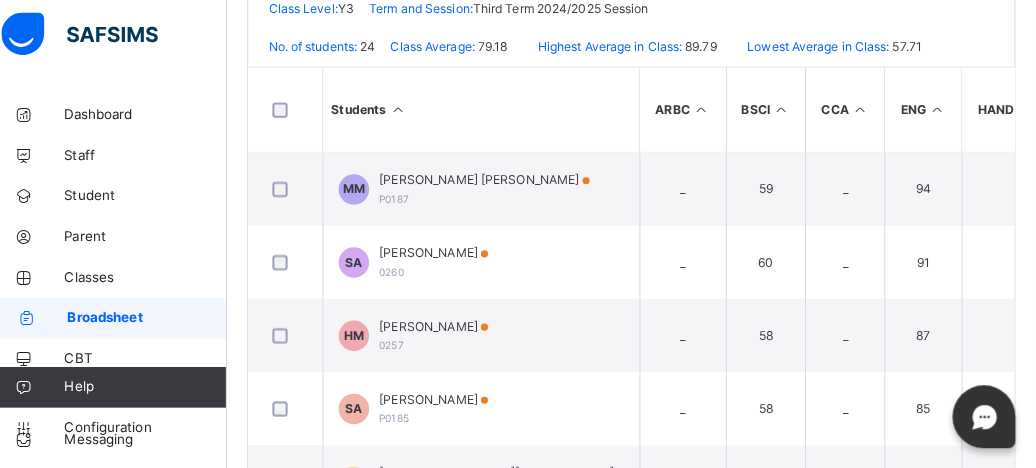 scroll, scrollTop: 518, scrollLeft: 0, axis: vertical 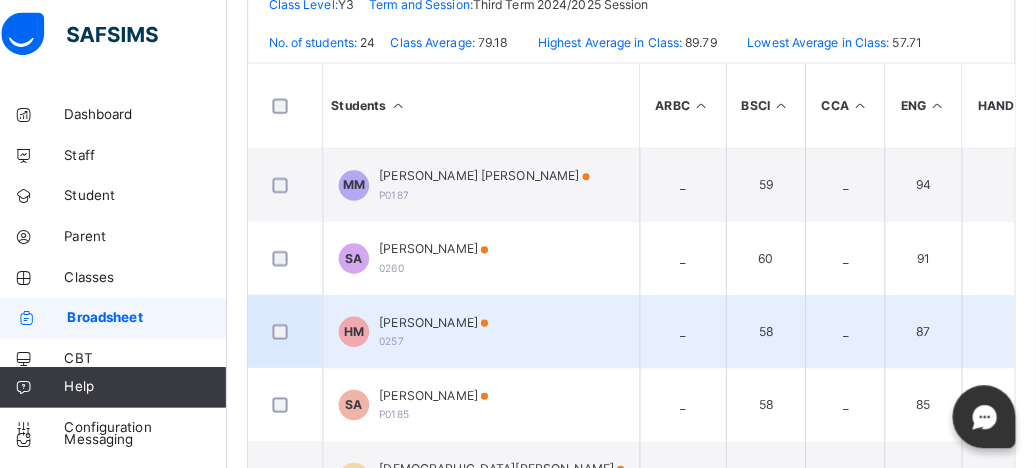 click on "_" at bounding box center (849, 333) 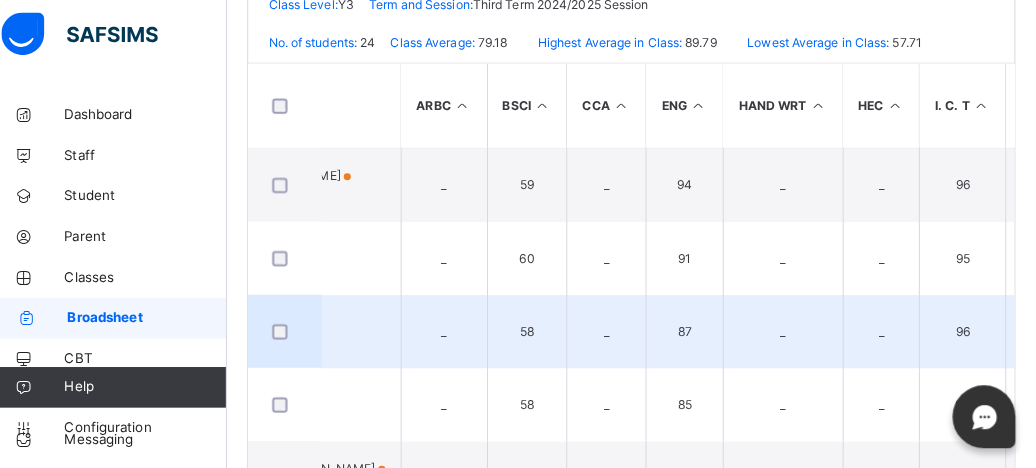 scroll, scrollTop: 0, scrollLeft: 260, axis: horizontal 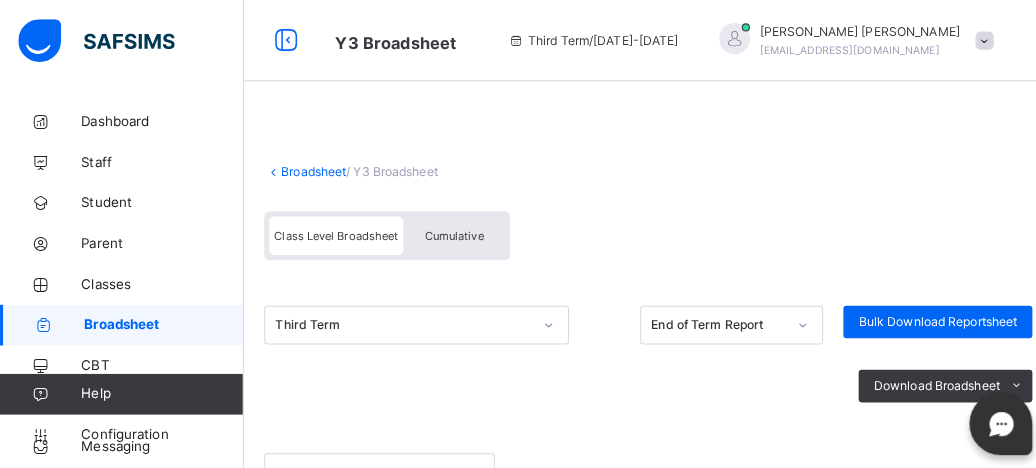 click on "Broadsheet" at bounding box center (309, 168) 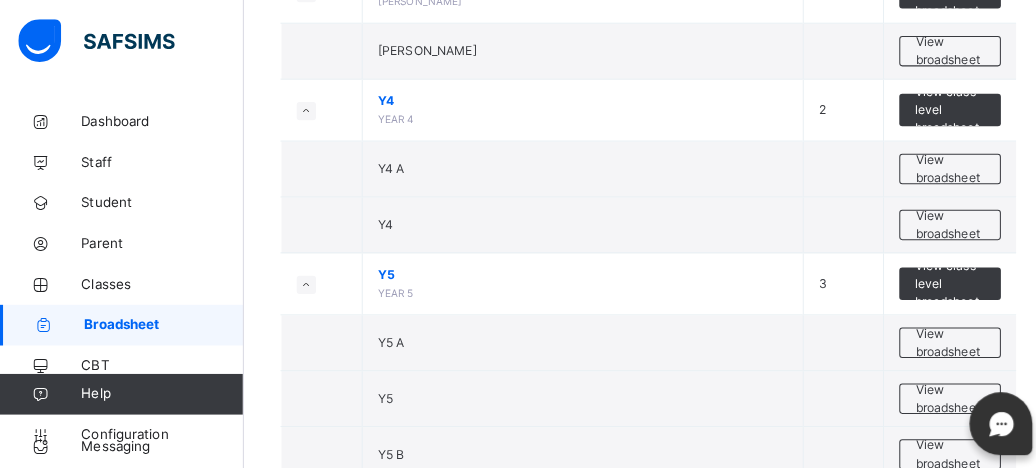 scroll, scrollTop: 2802, scrollLeft: 0, axis: vertical 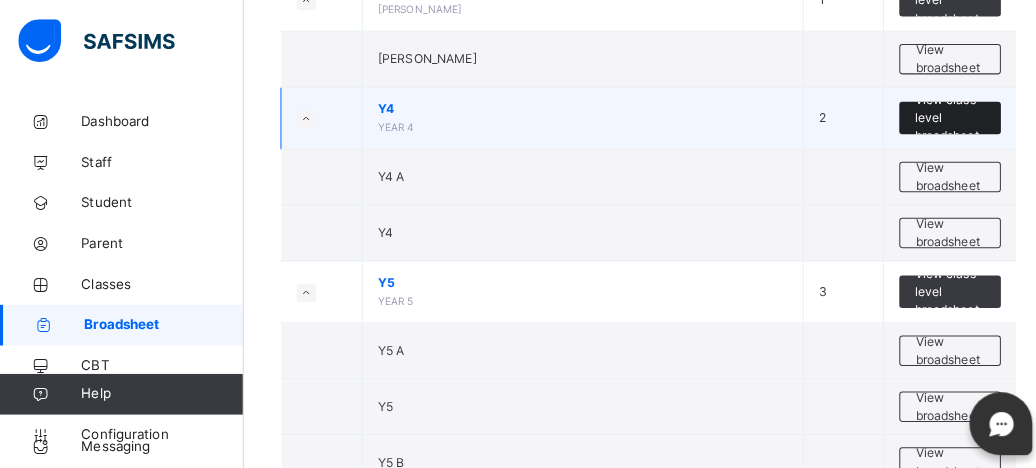 click on "View class level broadsheet" at bounding box center (935, 116) 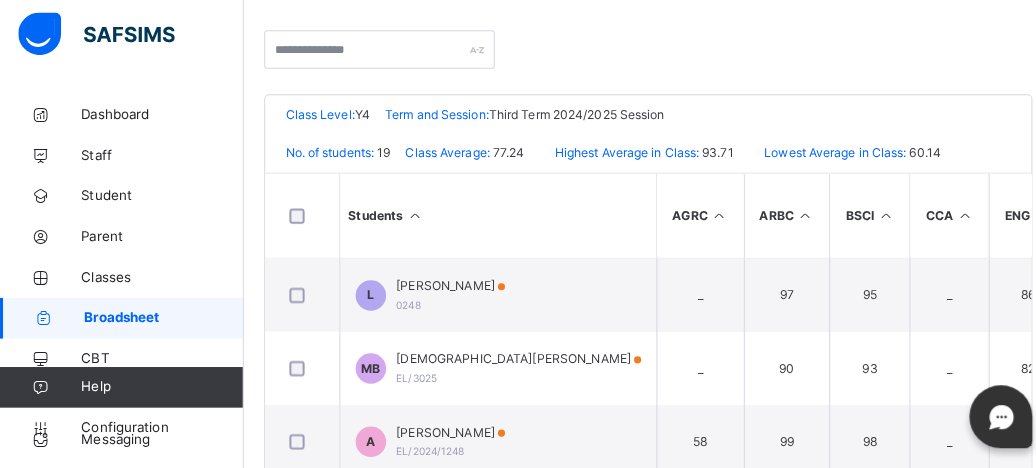 scroll, scrollTop: 470, scrollLeft: 0, axis: vertical 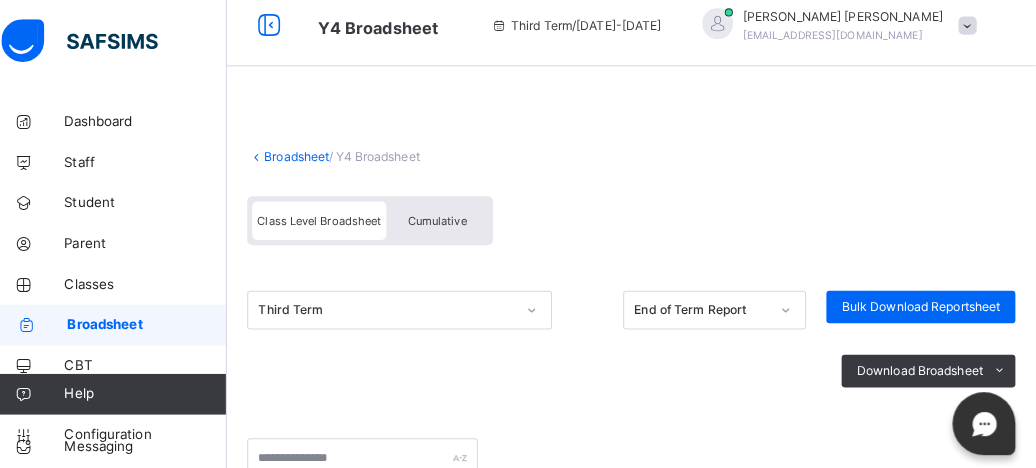 click on "Broadsheet" at bounding box center (309, 153) 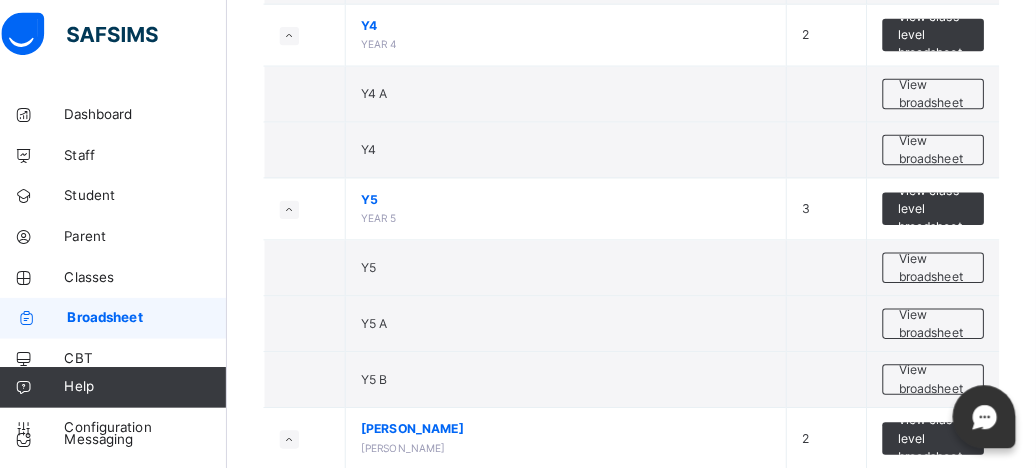 scroll, scrollTop: 2880, scrollLeft: 0, axis: vertical 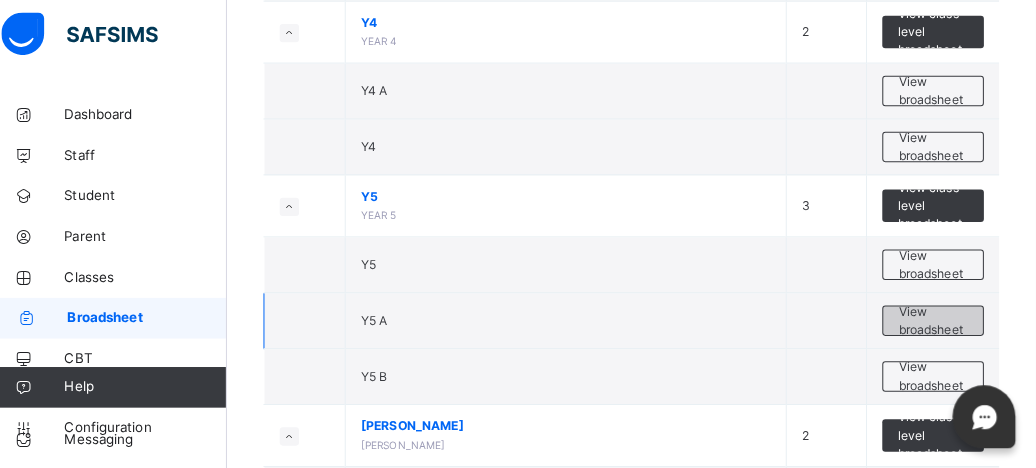 click on "View broadsheet" at bounding box center [935, 322] 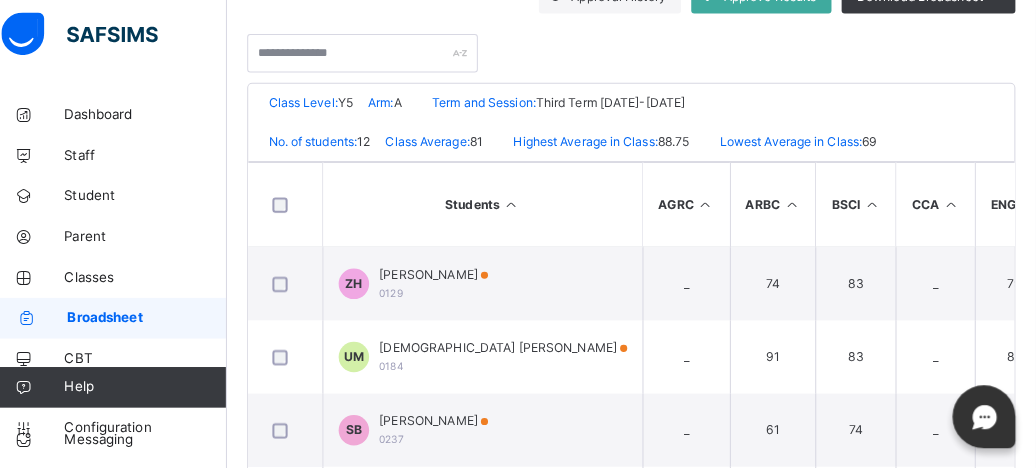 scroll, scrollTop: 407, scrollLeft: 0, axis: vertical 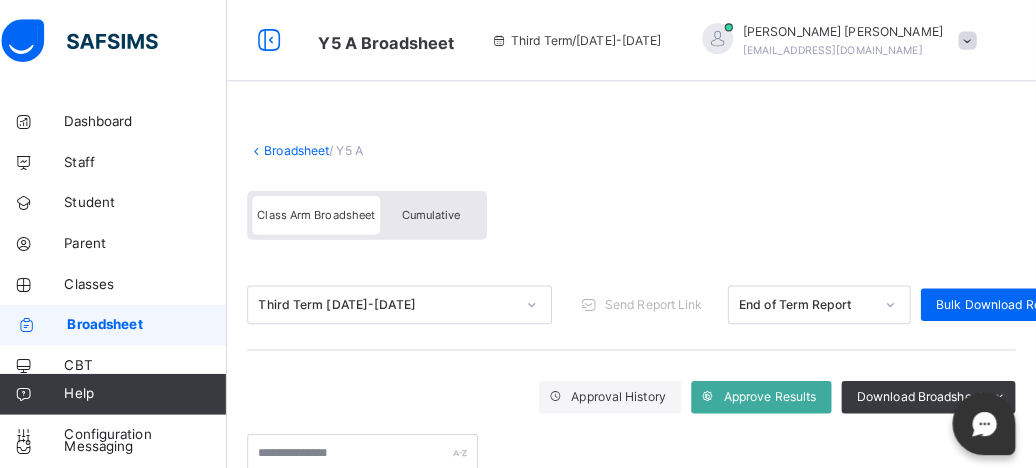 click on "Broadsheet" at bounding box center (309, 148) 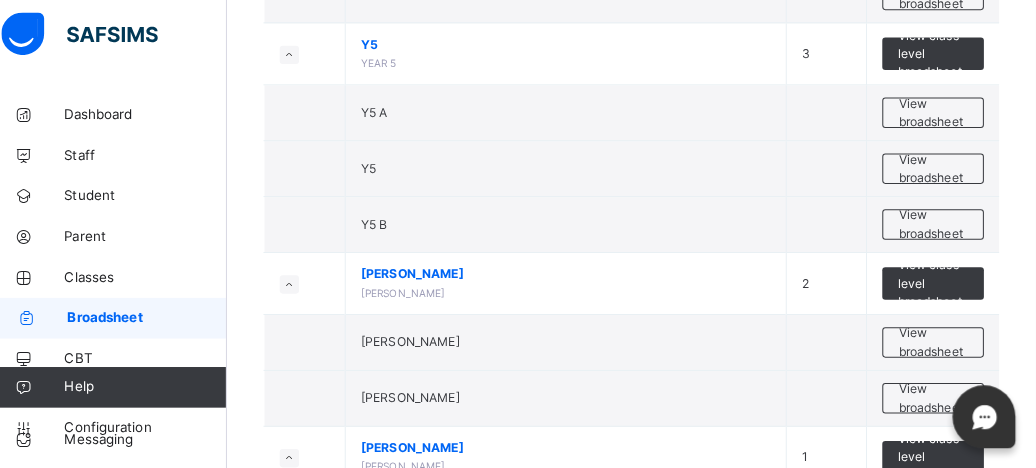 scroll, scrollTop: 3032, scrollLeft: 0, axis: vertical 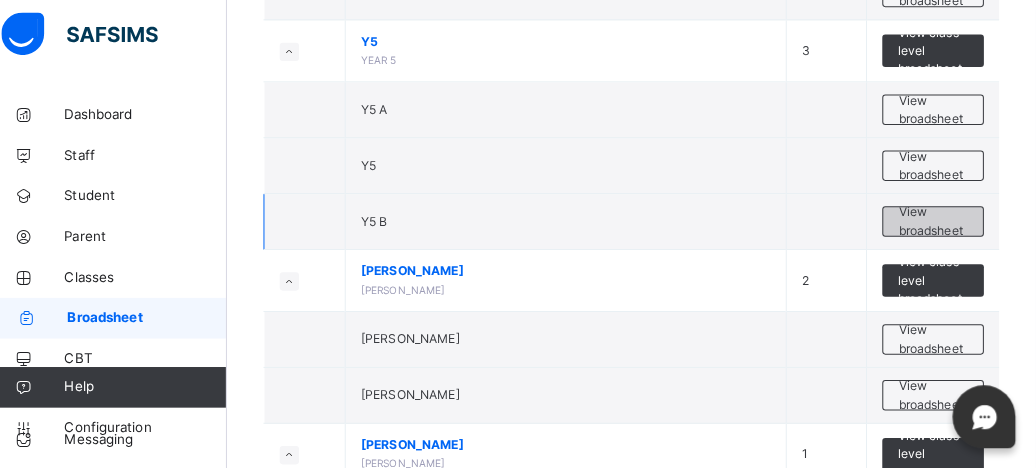 click on "View broadsheet" at bounding box center (935, 225) 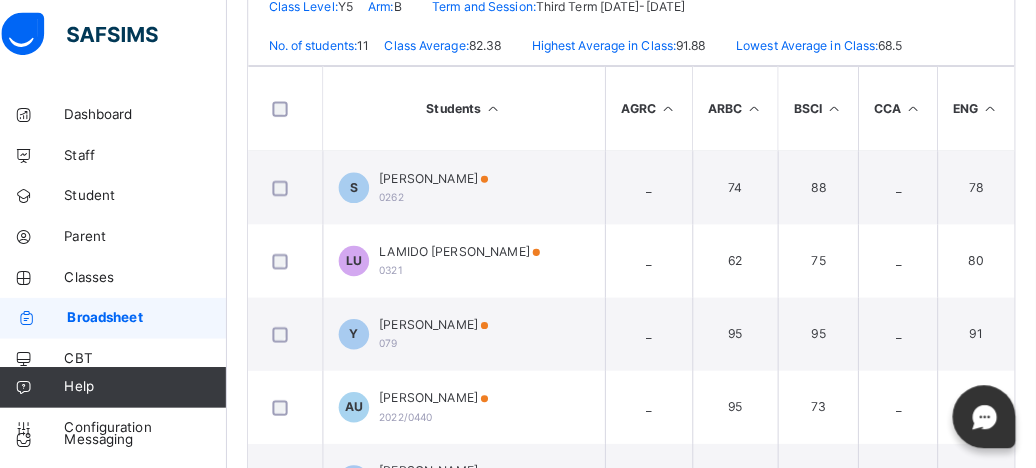 scroll, scrollTop: 491, scrollLeft: 0, axis: vertical 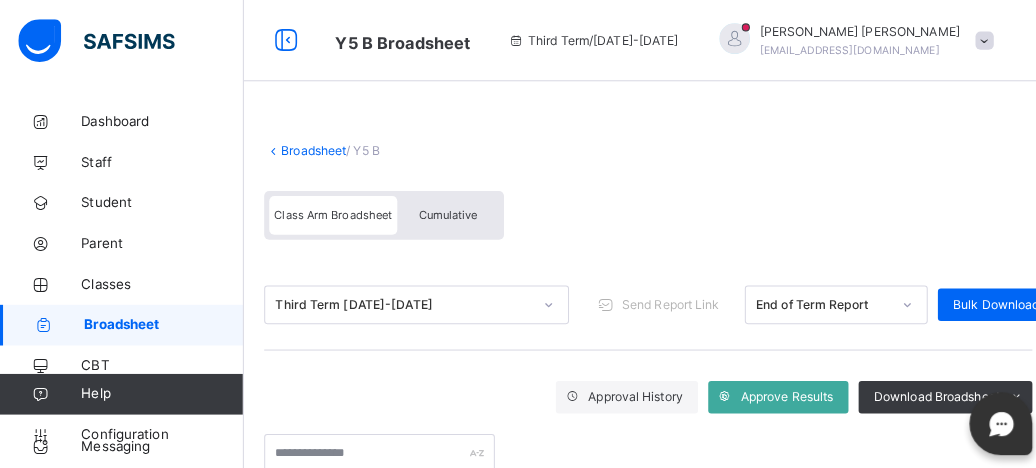 click on "Broadsheet" at bounding box center [309, 148] 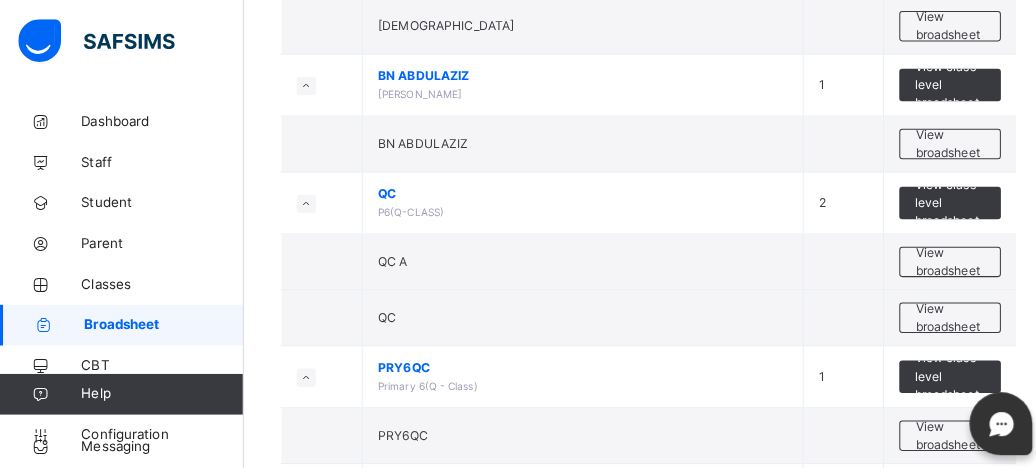 scroll, scrollTop: 4424, scrollLeft: 0, axis: vertical 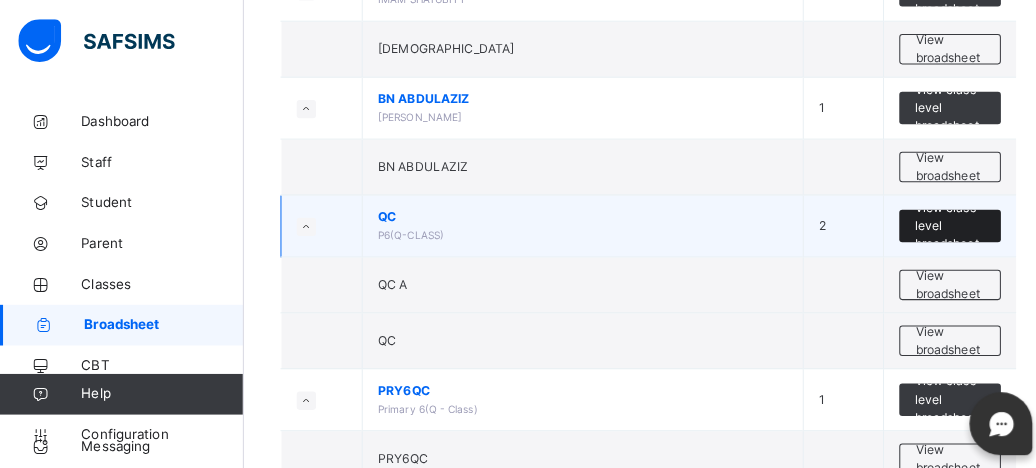 click on "View class level broadsheet" at bounding box center (935, 222) 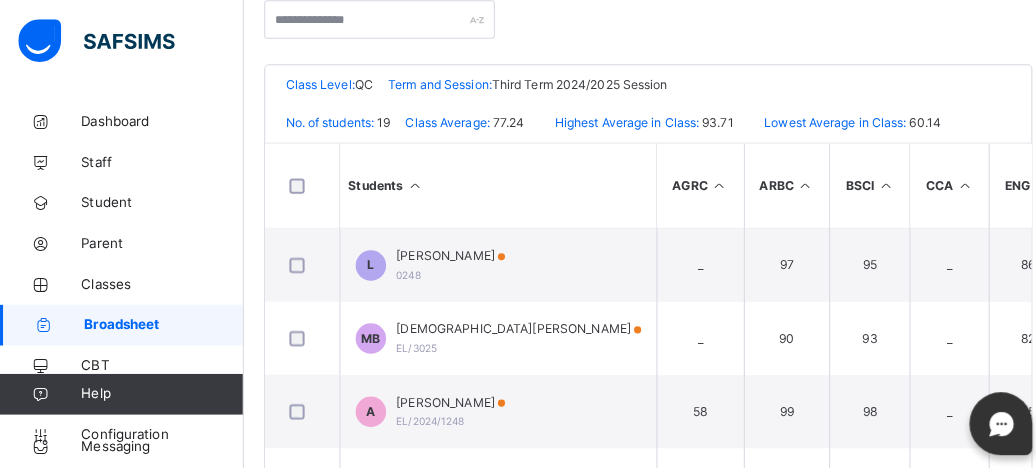 scroll, scrollTop: 445, scrollLeft: 0, axis: vertical 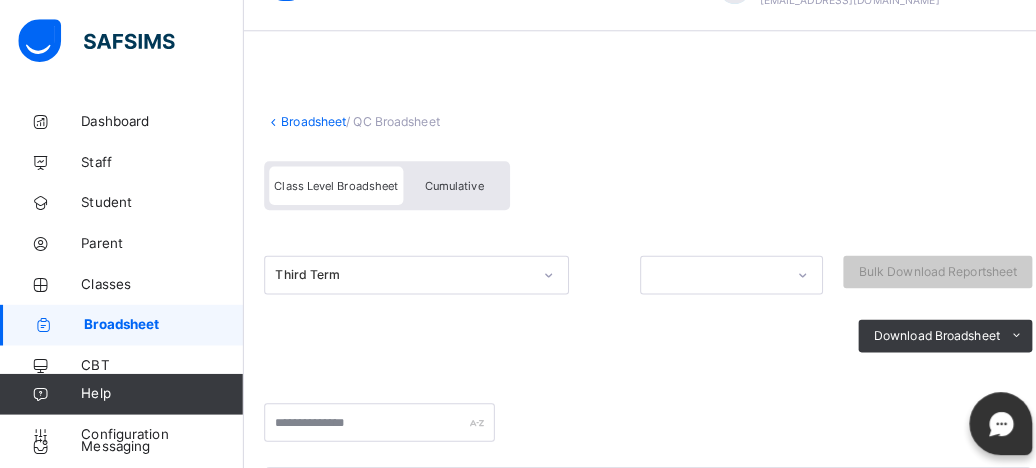 click on "Broadsheet" at bounding box center (309, 119) 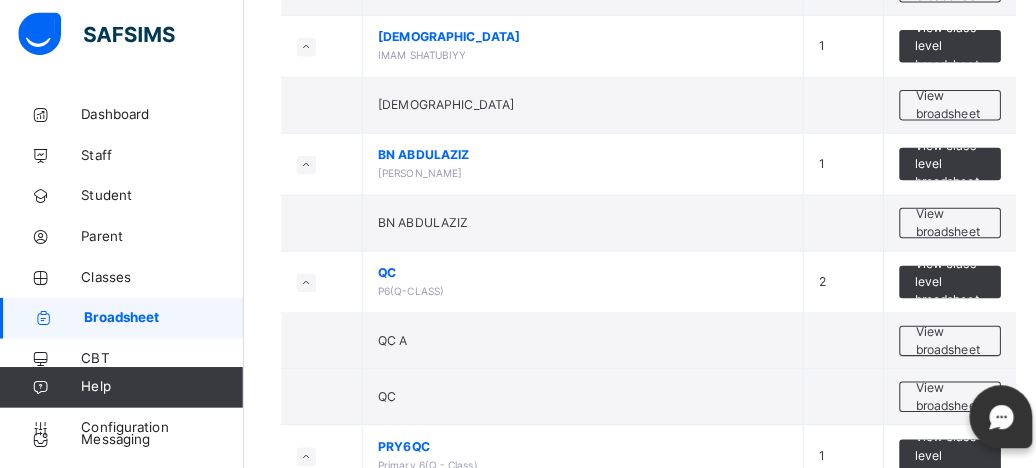 scroll, scrollTop: 4462, scrollLeft: 0, axis: vertical 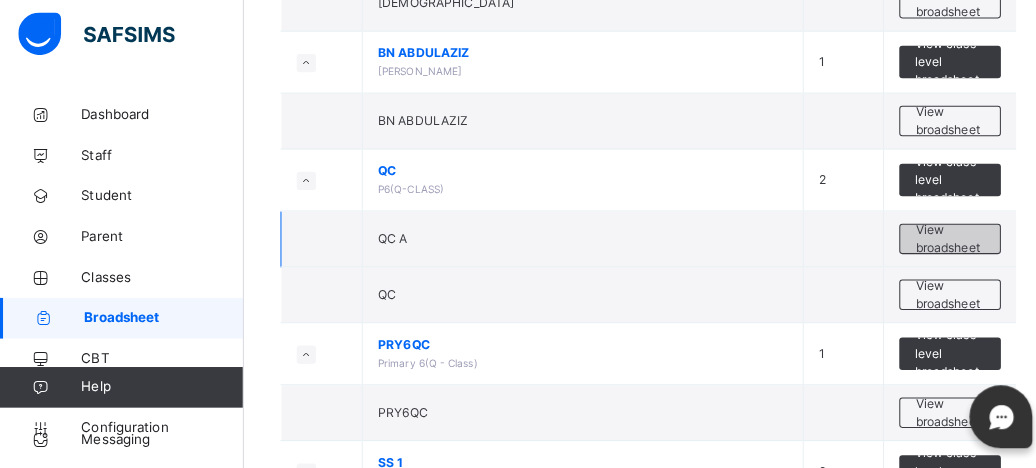 click on "View broadsheet" at bounding box center (935, 242) 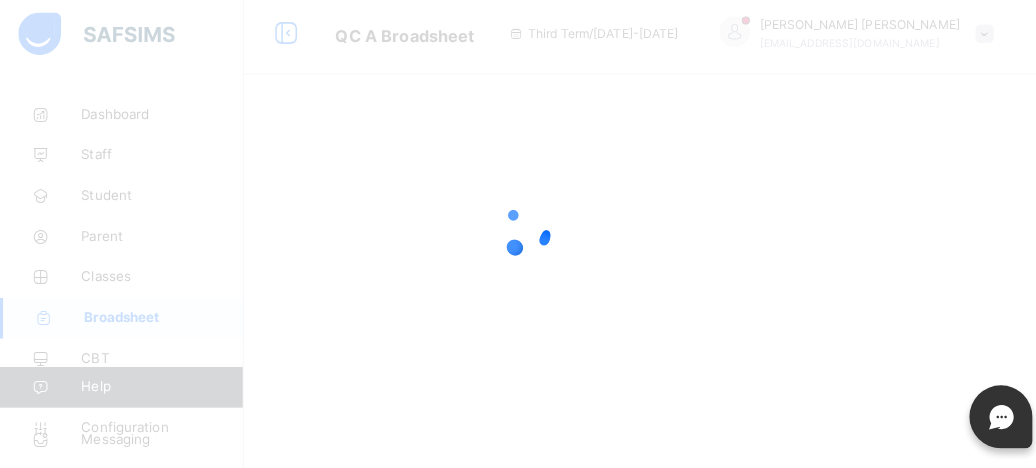 scroll, scrollTop: 297, scrollLeft: 0, axis: vertical 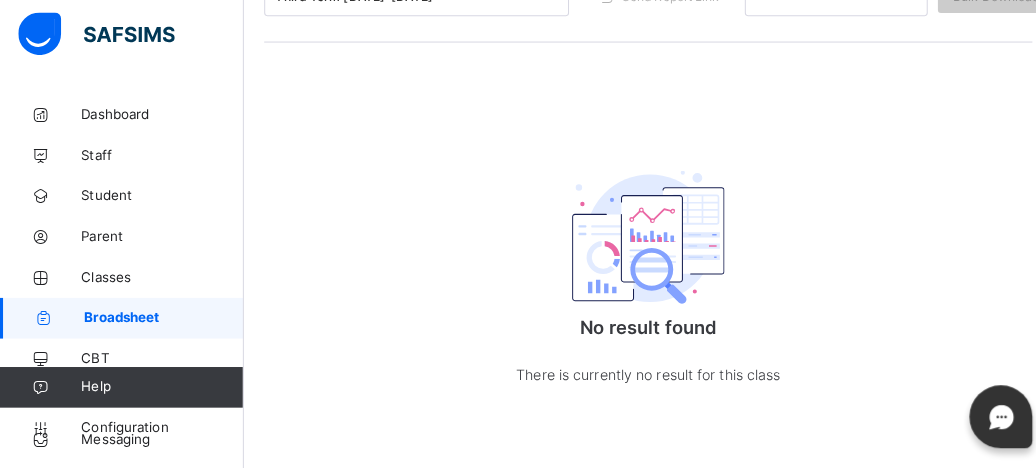 click on "No result found There is currently no result for this class" at bounding box center [638, 274] 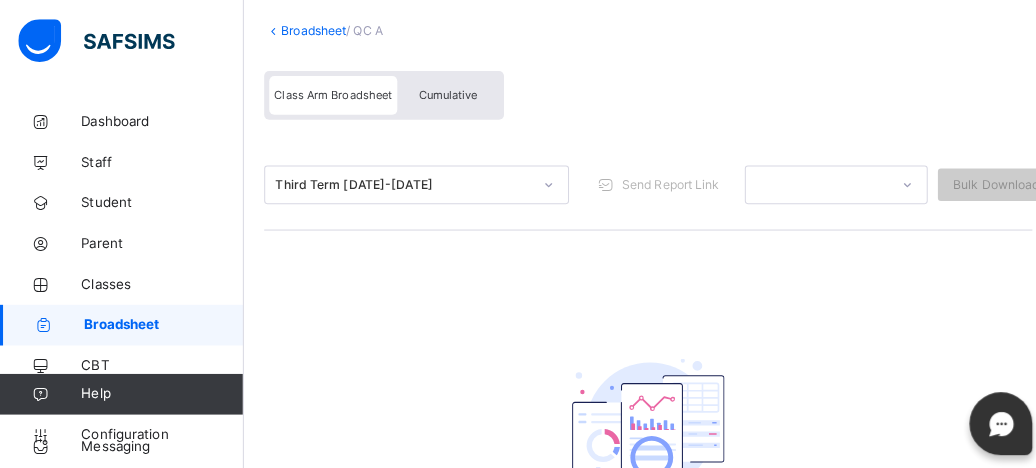 scroll, scrollTop: 0, scrollLeft: 0, axis: both 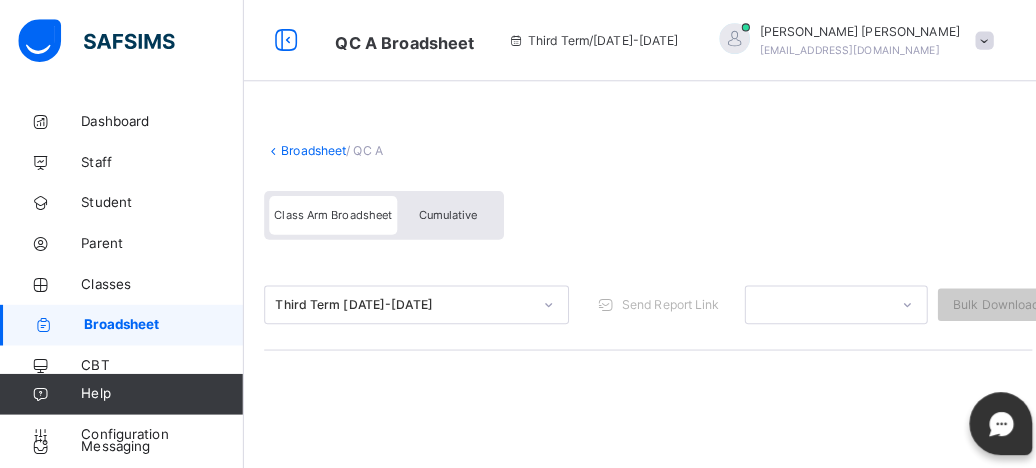 click on "Cumulative" at bounding box center (441, 212) 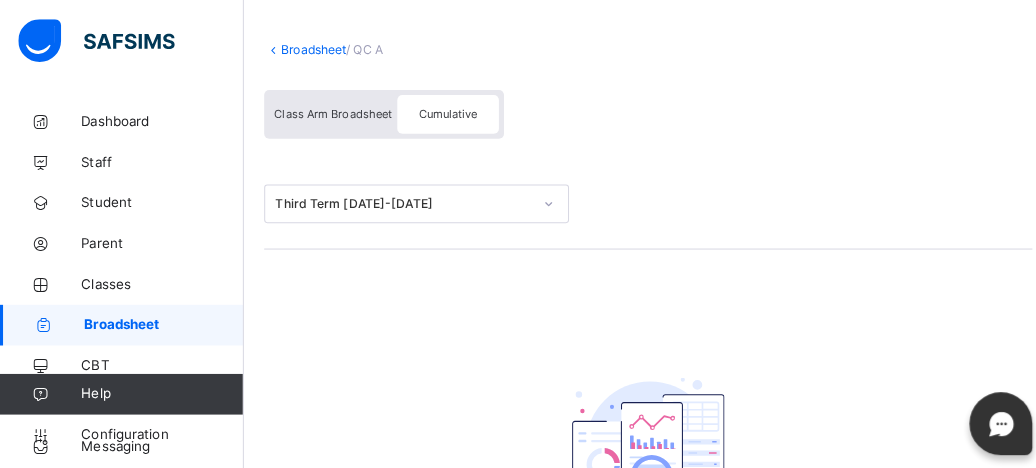 scroll, scrollTop: 0, scrollLeft: 0, axis: both 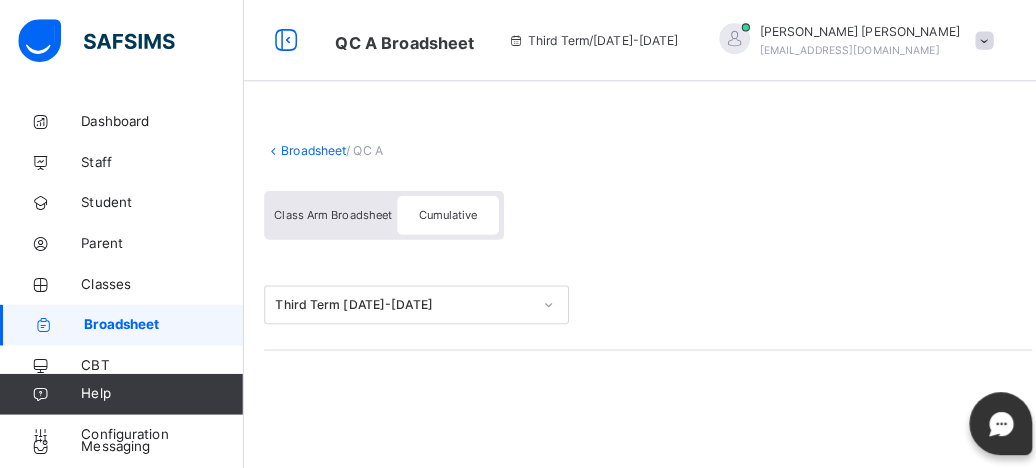 click on "Class Arm Broadsheet" at bounding box center [328, 212] 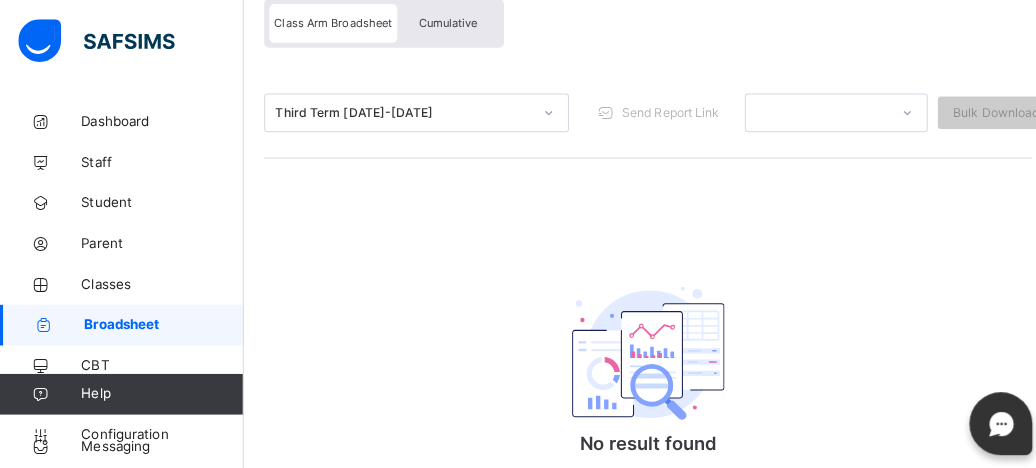 scroll, scrollTop: 0, scrollLeft: 0, axis: both 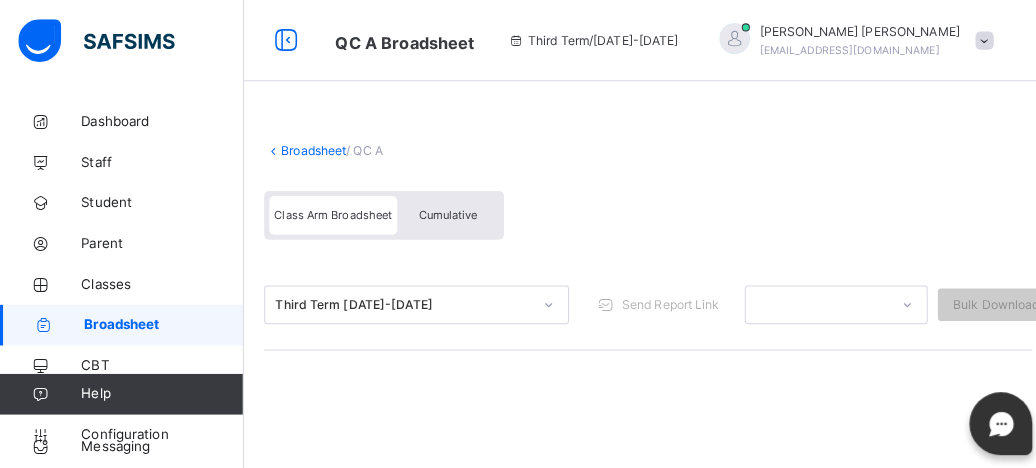 click on "Broadsheet" at bounding box center [309, 148] 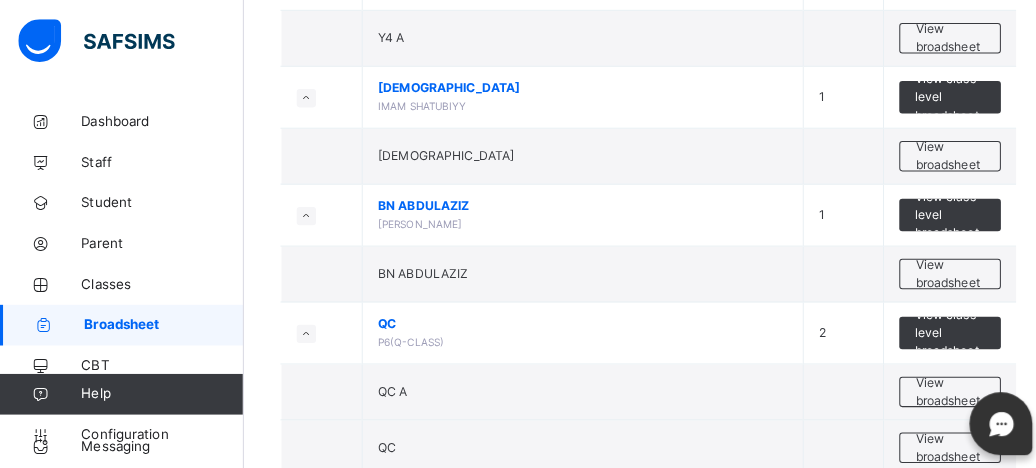 scroll, scrollTop: 4312, scrollLeft: 0, axis: vertical 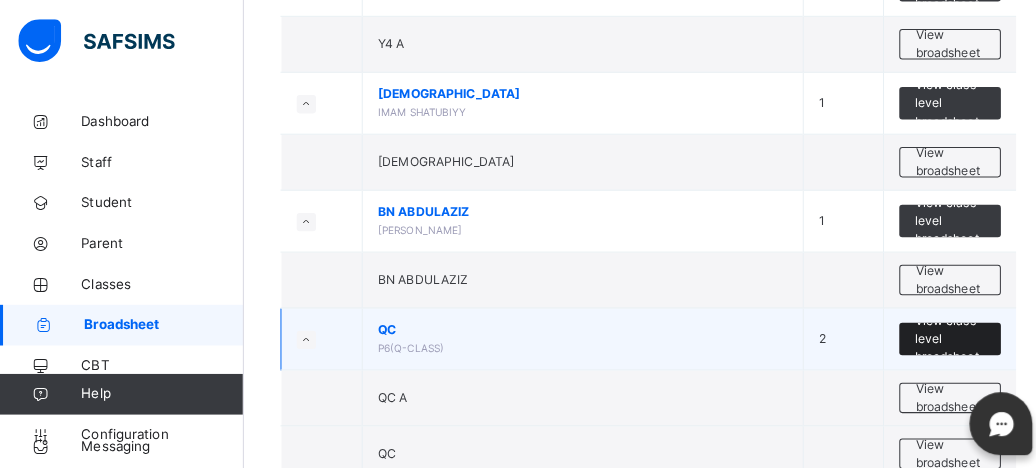 click on "View class level broadsheet" at bounding box center [935, 334] 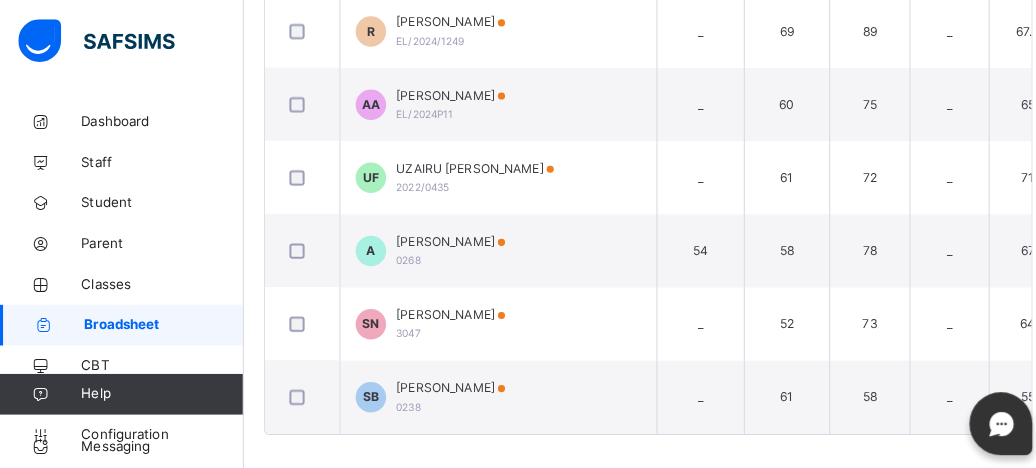 scroll, scrollTop: 1618, scrollLeft: 0, axis: vertical 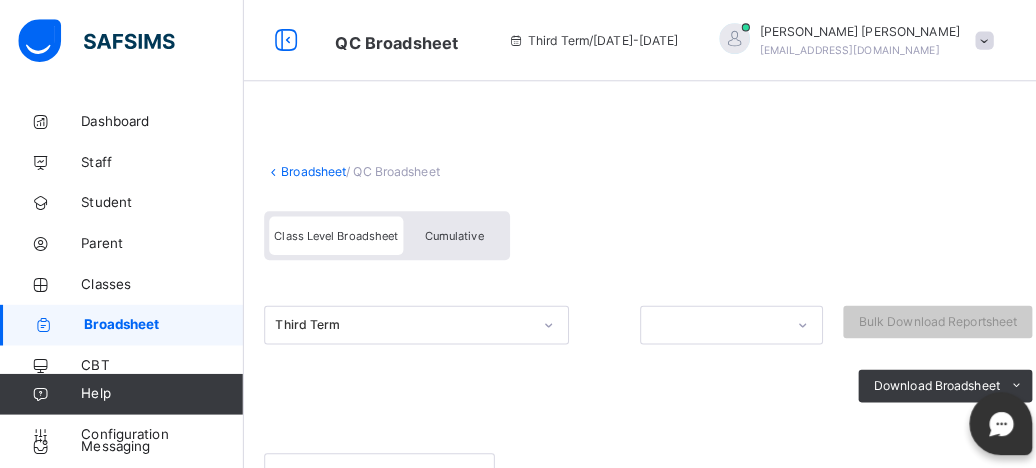 click on "Broadsheet" at bounding box center [309, 168] 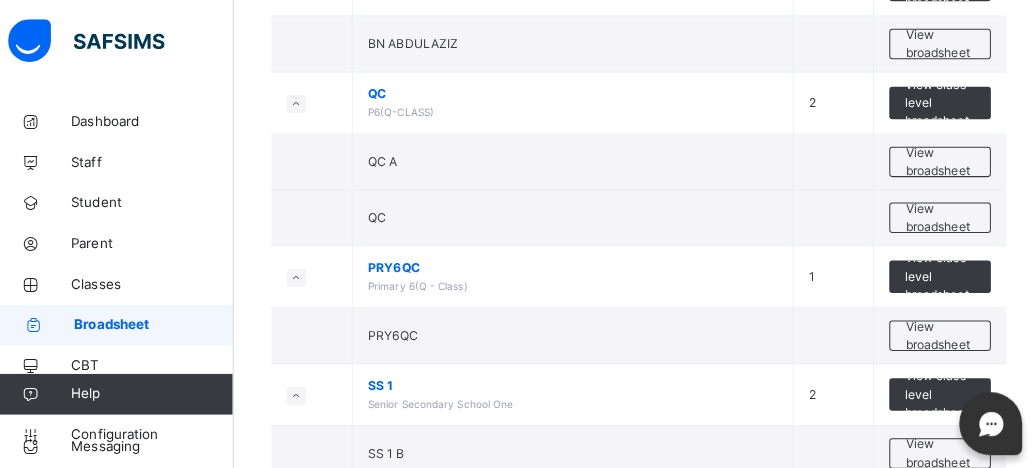 scroll, scrollTop: 4543, scrollLeft: 0, axis: vertical 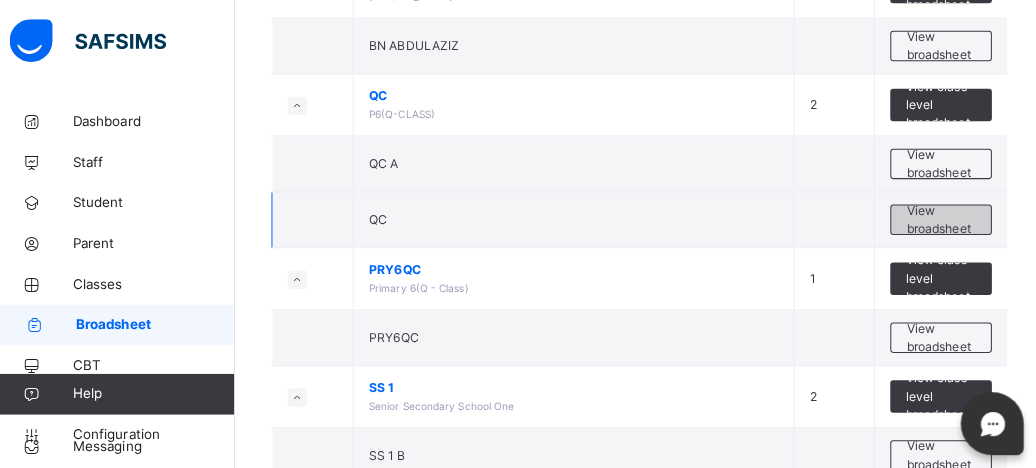 click on "View broadsheet" at bounding box center [935, 216] 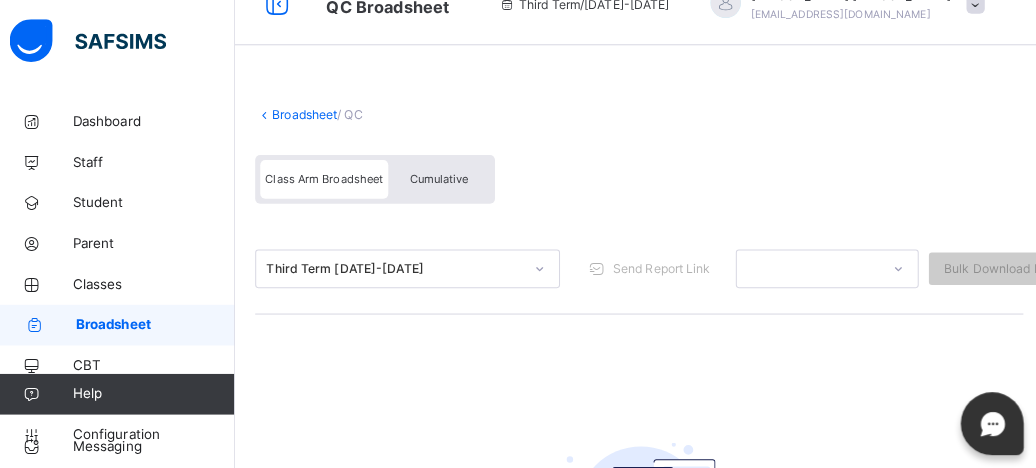 scroll, scrollTop: 0, scrollLeft: 0, axis: both 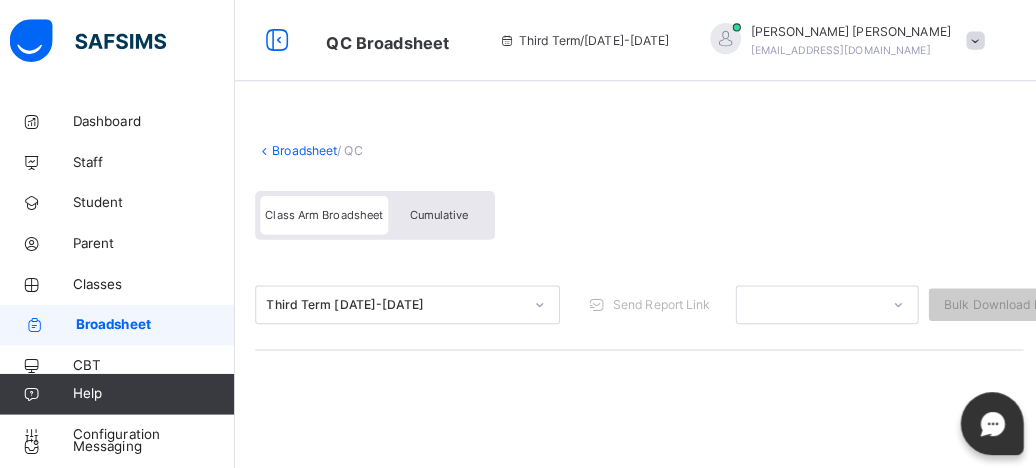 click on "Cumulative" at bounding box center [441, 212] 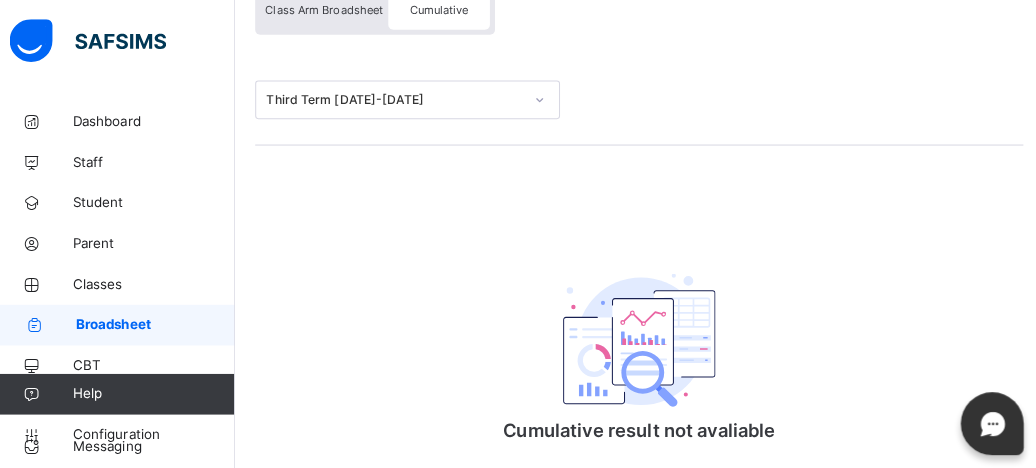 scroll, scrollTop: 0, scrollLeft: 0, axis: both 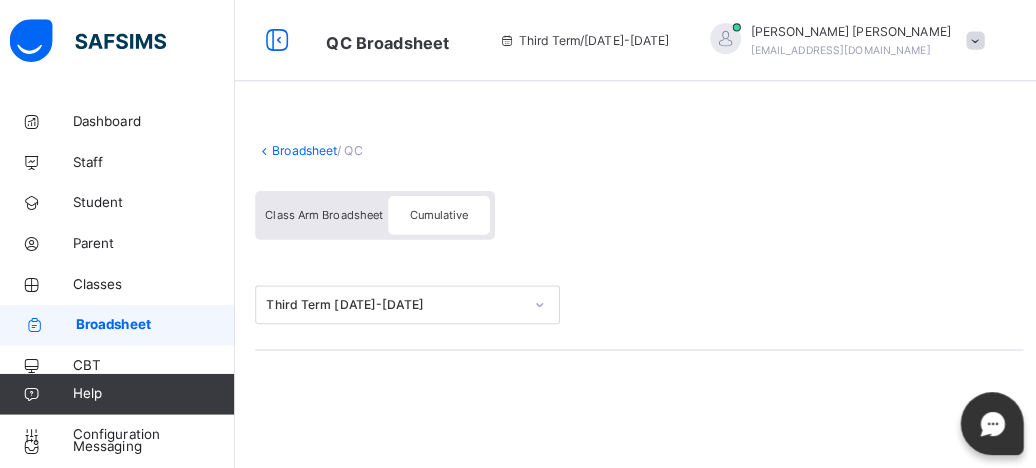 click on "Broadsheet" at bounding box center (309, 148) 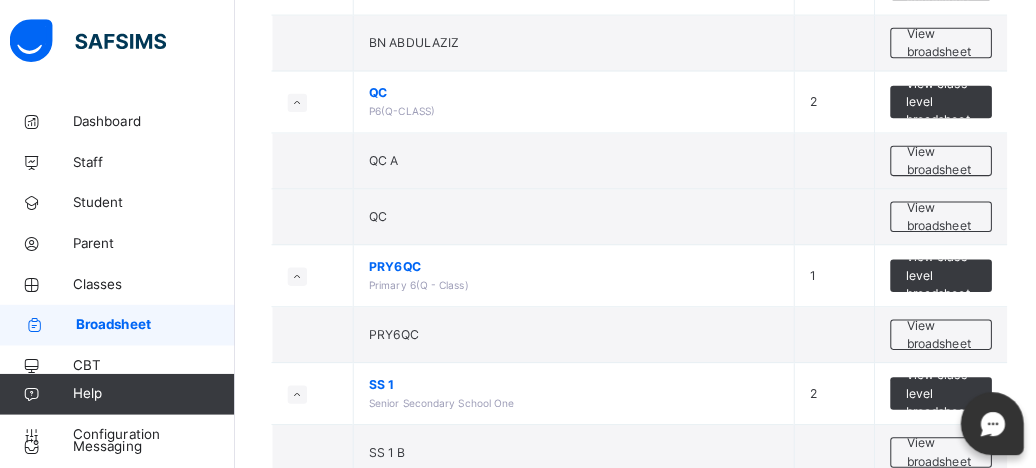 scroll, scrollTop: 4540, scrollLeft: 0, axis: vertical 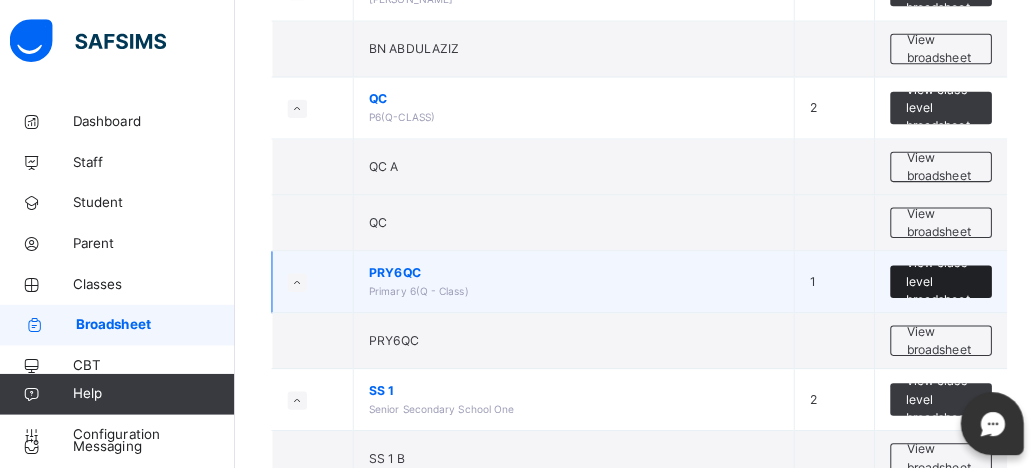 click on "View class level broadsheet" at bounding box center [935, 277] 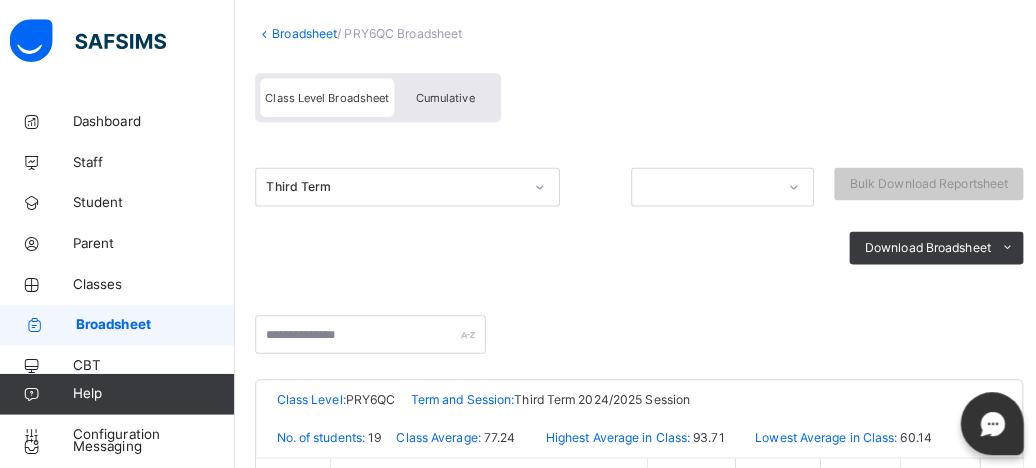 scroll, scrollTop: 0, scrollLeft: 0, axis: both 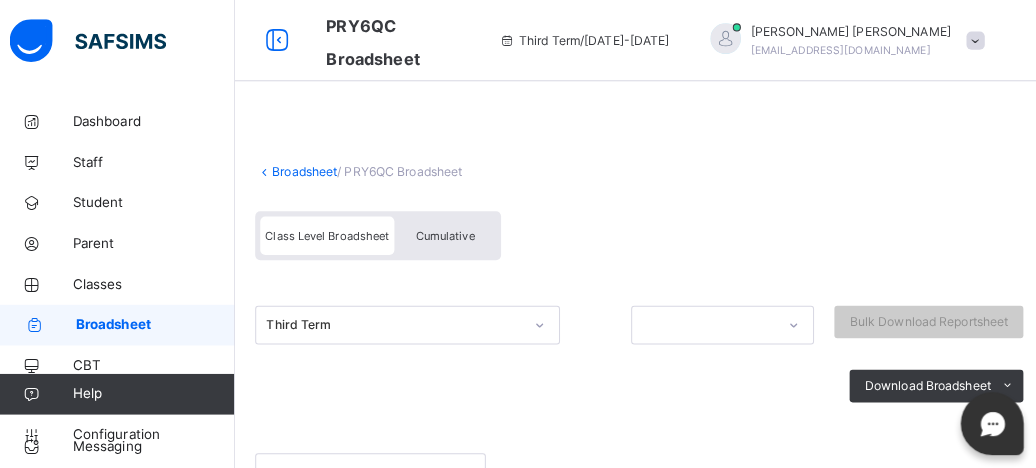 click on "Cumulative" at bounding box center [447, 232] 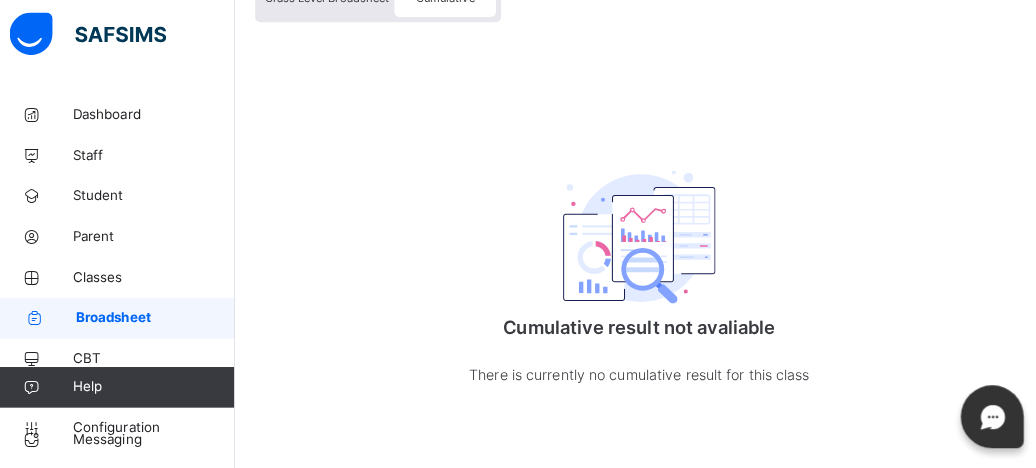 scroll, scrollTop: 0, scrollLeft: 0, axis: both 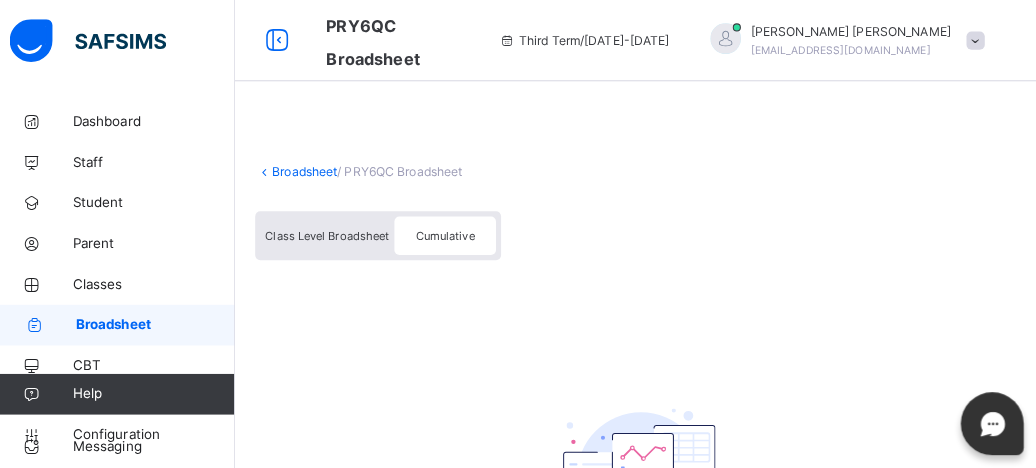 click on "Broadsheet" at bounding box center [309, 168] 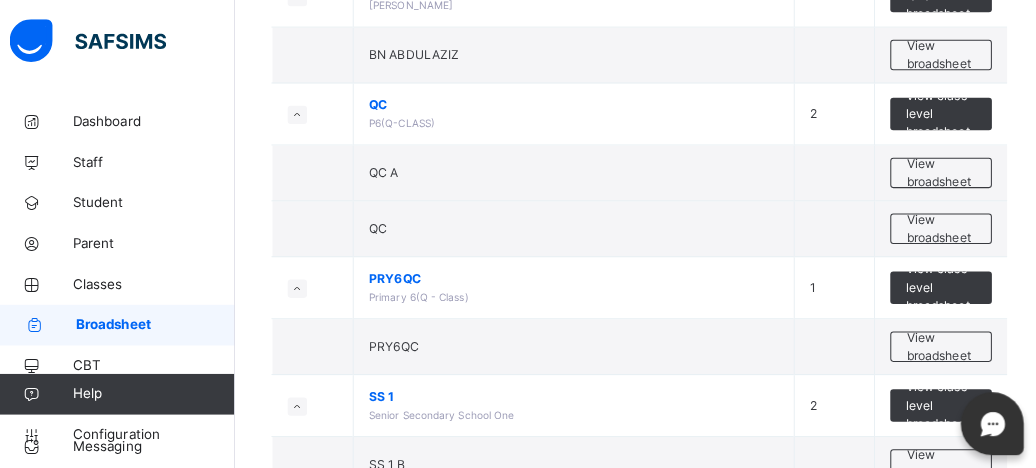 scroll, scrollTop: 4530, scrollLeft: 0, axis: vertical 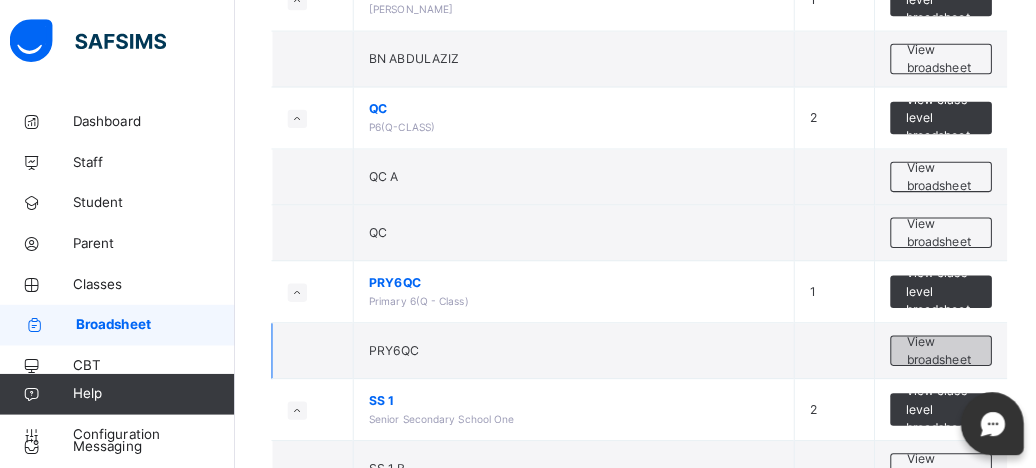 click on "View broadsheet" at bounding box center (935, 345) 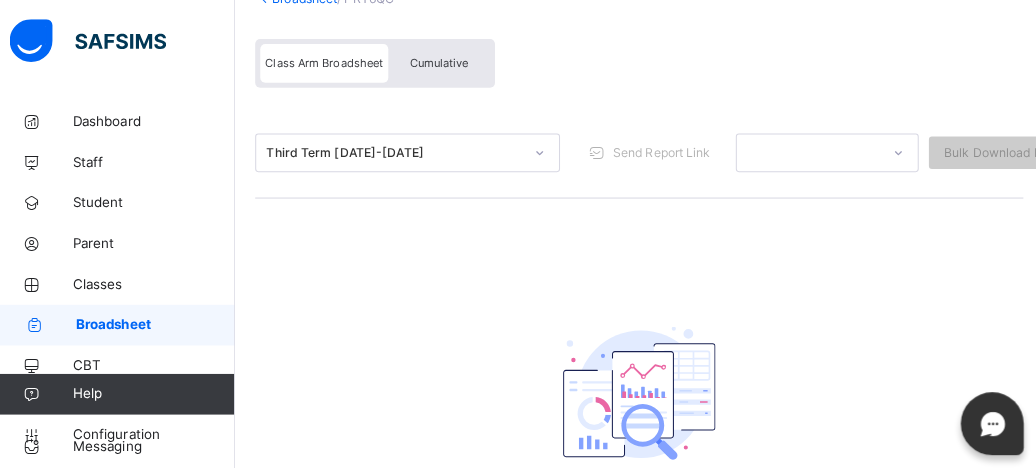 scroll, scrollTop: 0, scrollLeft: 0, axis: both 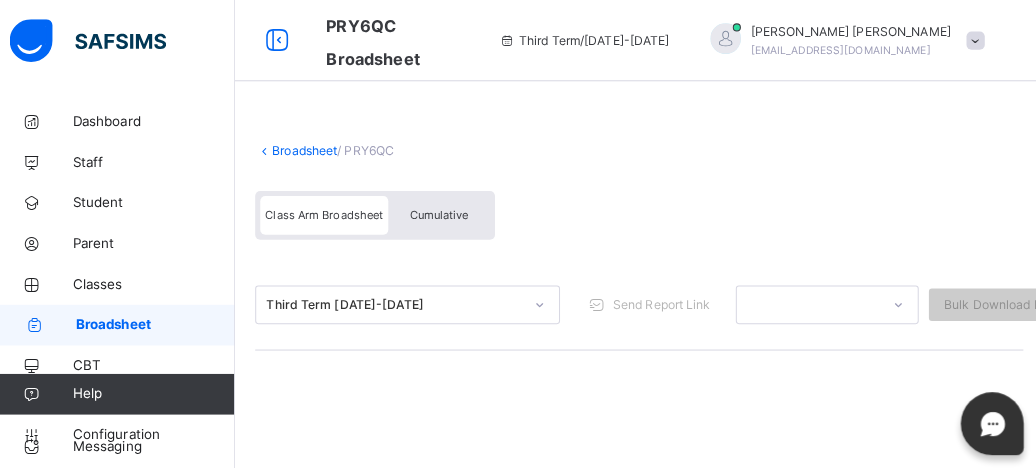 click on "Cumulative" at bounding box center [441, 212] 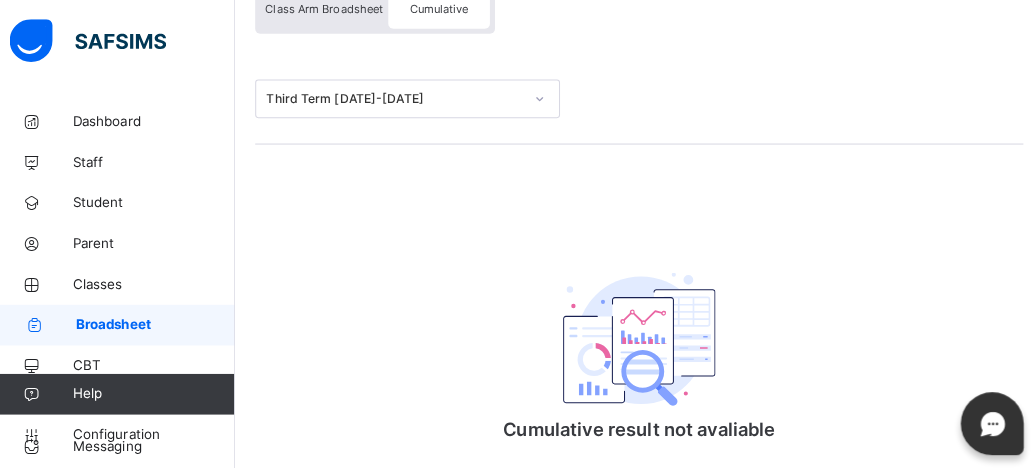 scroll, scrollTop: 0, scrollLeft: 0, axis: both 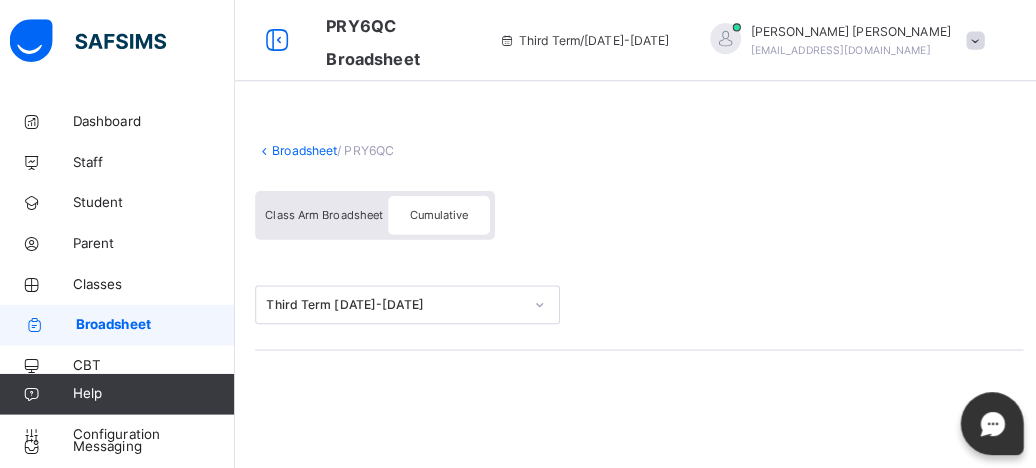 click on "Broadsheet" at bounding box center (309, 148) 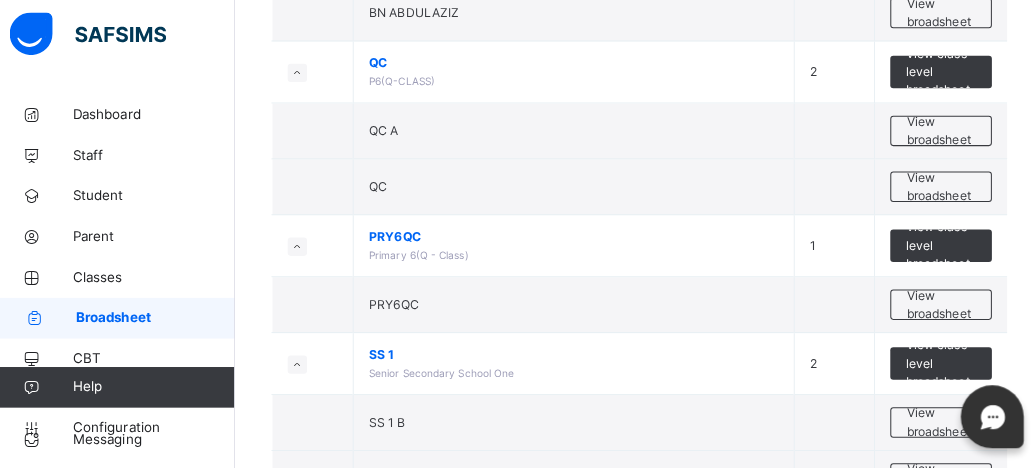 scroll, scrollTop: 4570, scrollLeft: 0, axis: vertical 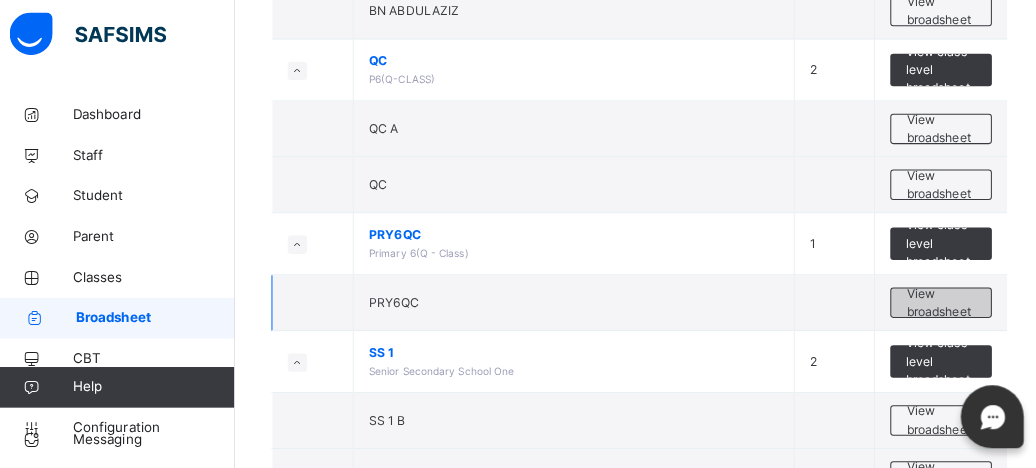 click on "View broadsheet" at bounding box center (935, 305) 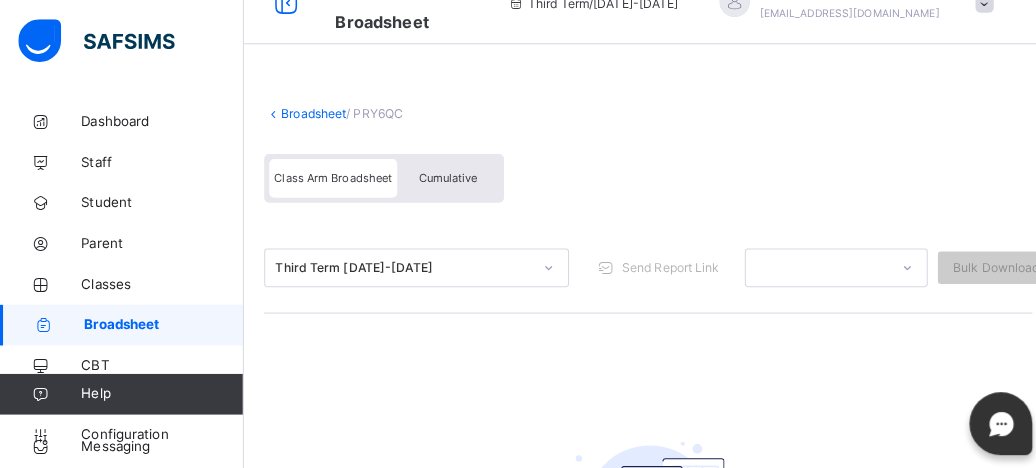 scroll, scrollTop: 0, scrollLeft: 0, axis: both 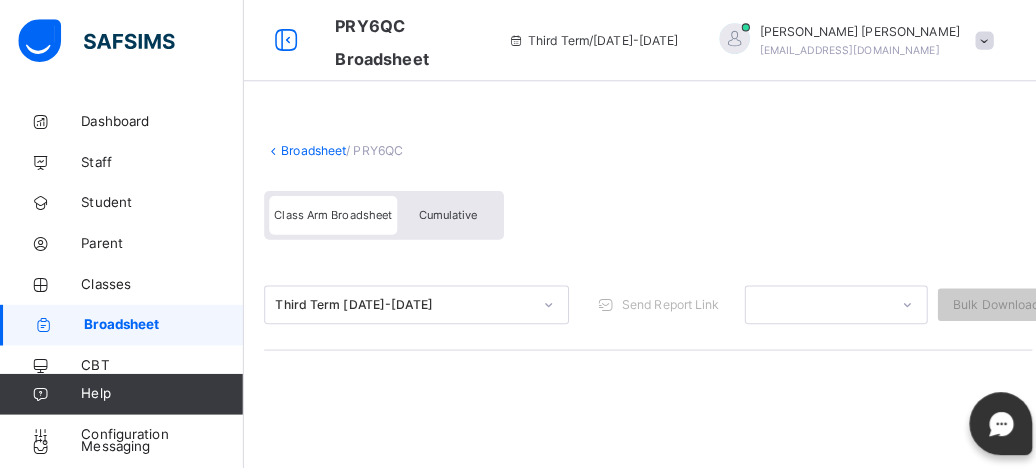click on "Broadsheet" at bounding box center (309, 148) 